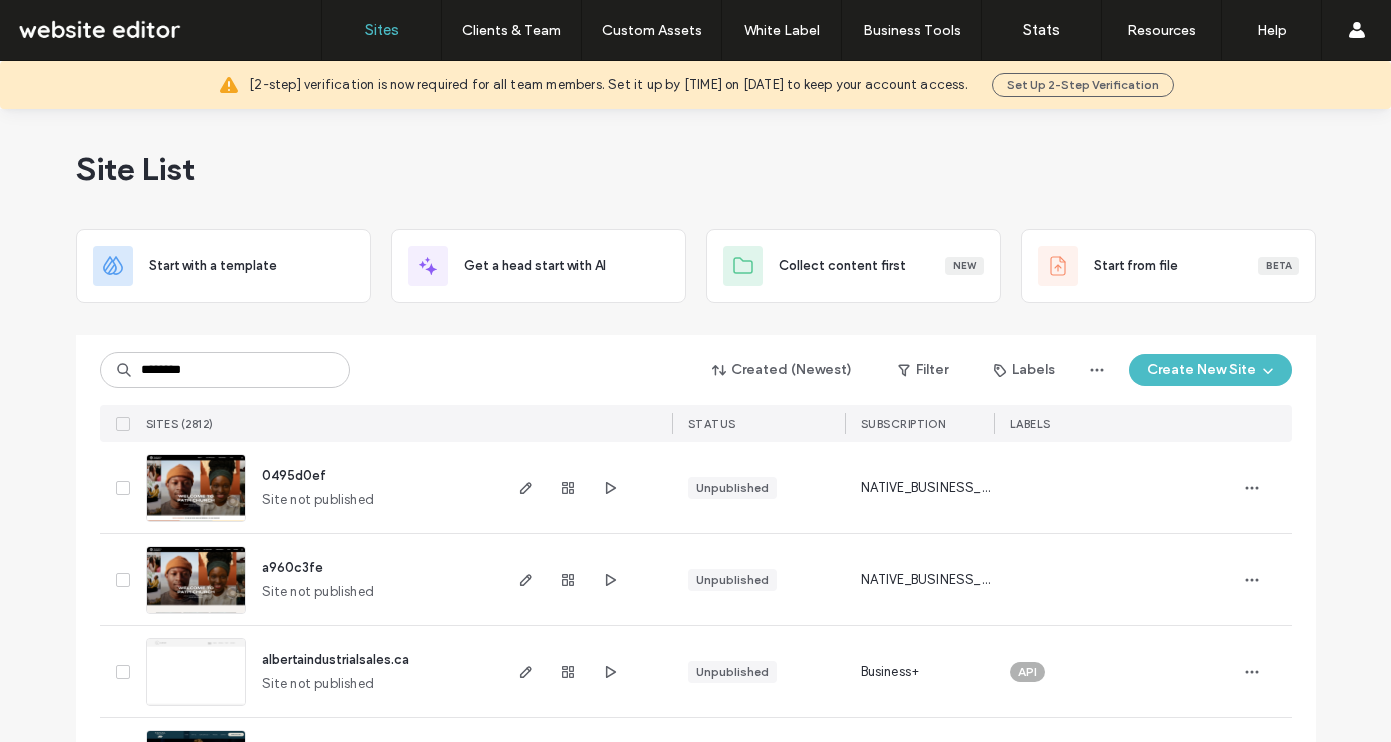 scroll, scrollTop: 0, scrollLeft: 0, axis: both 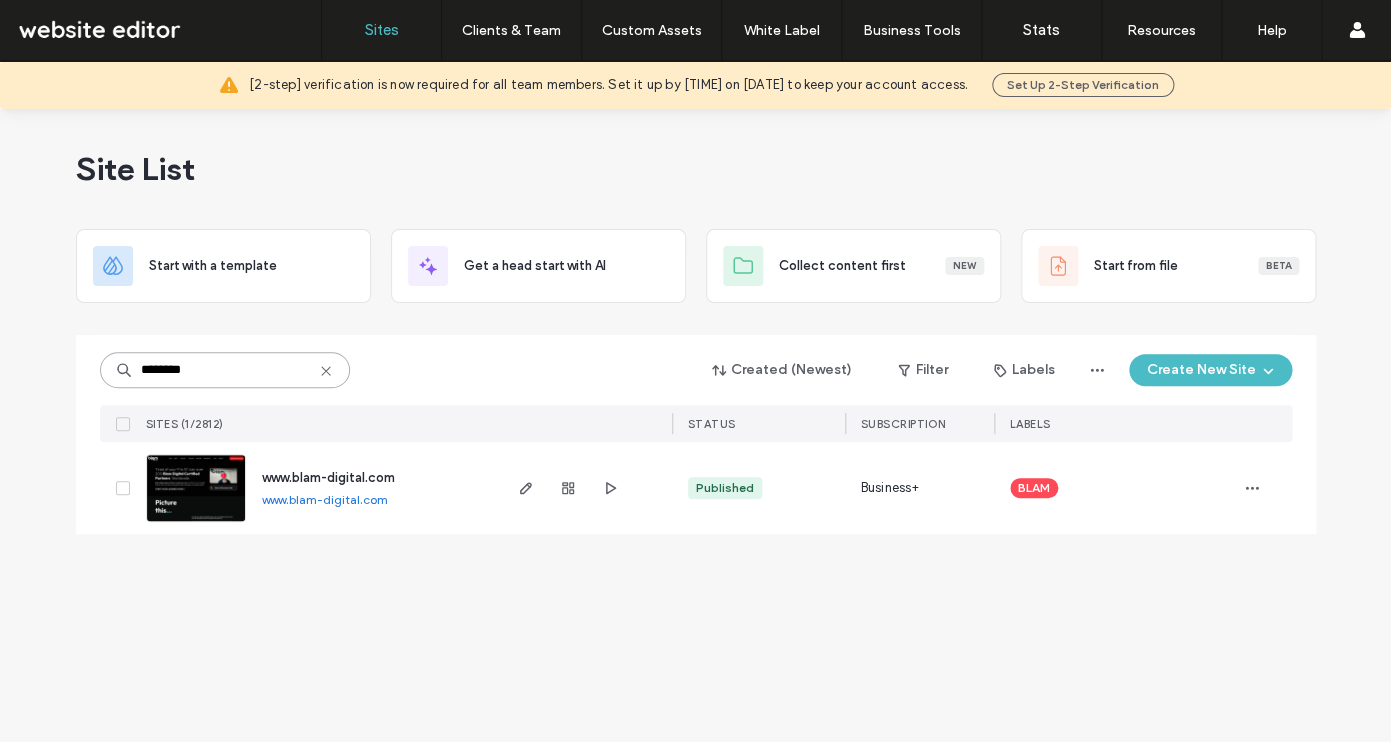 drag, startPoint x: 214, startPoint y: 366, endPoint x: 64, endPoint y: 365, distance: 150.00333 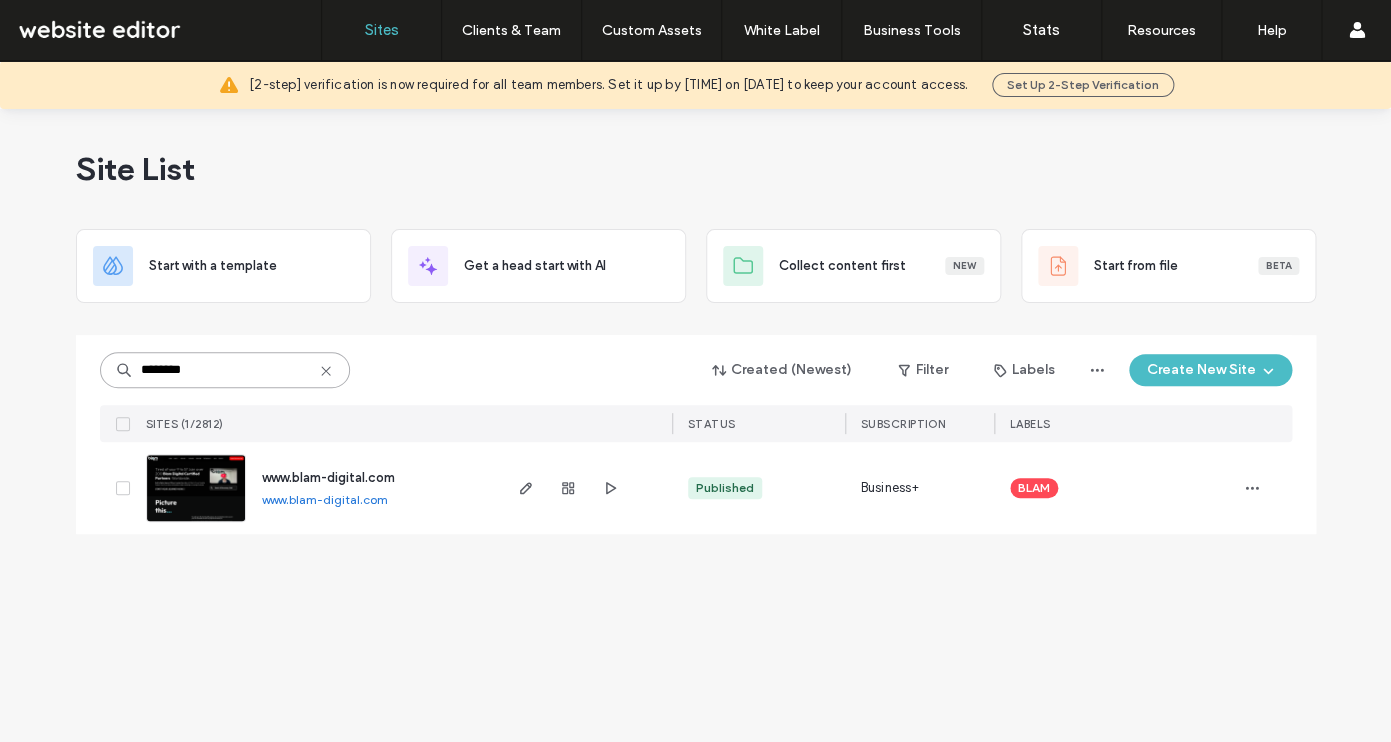 click on "********" at bounding box center [225, 370] 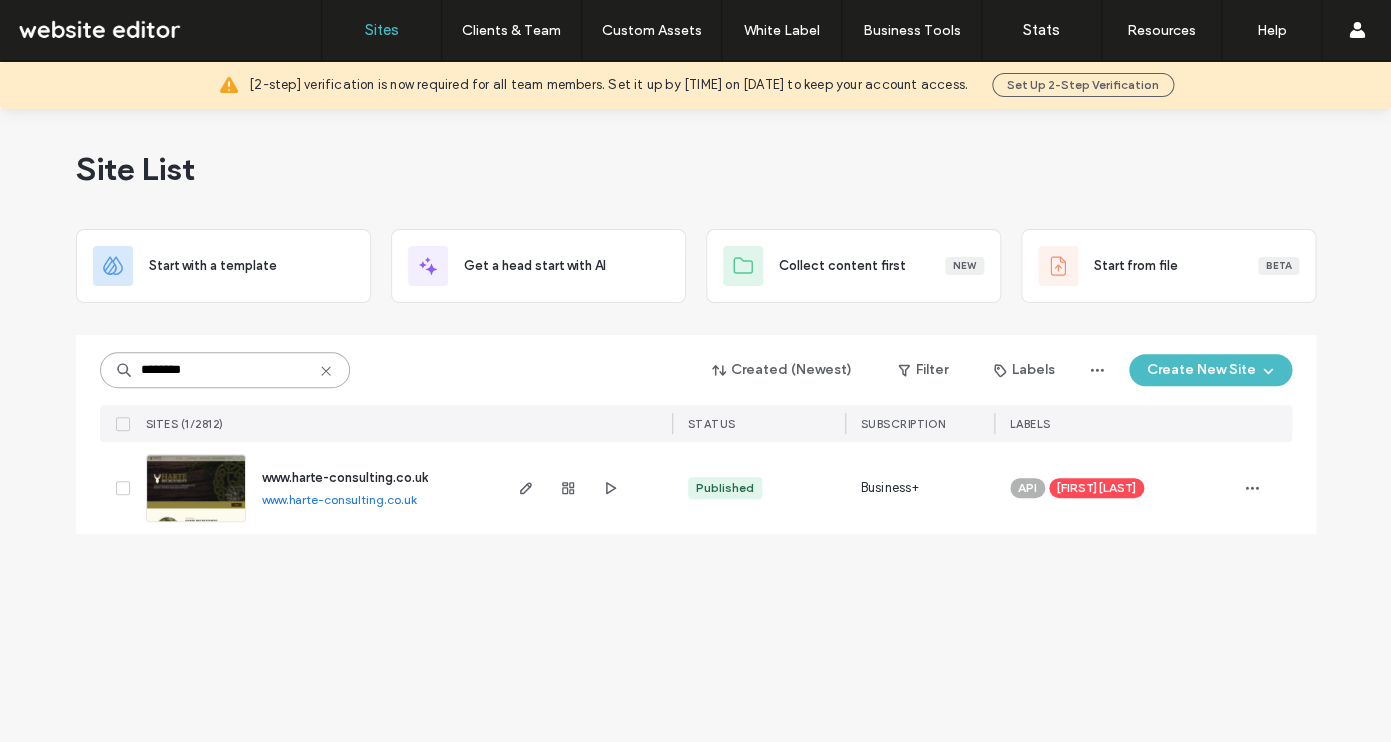 click on "********" at bounding box center (225, 370) 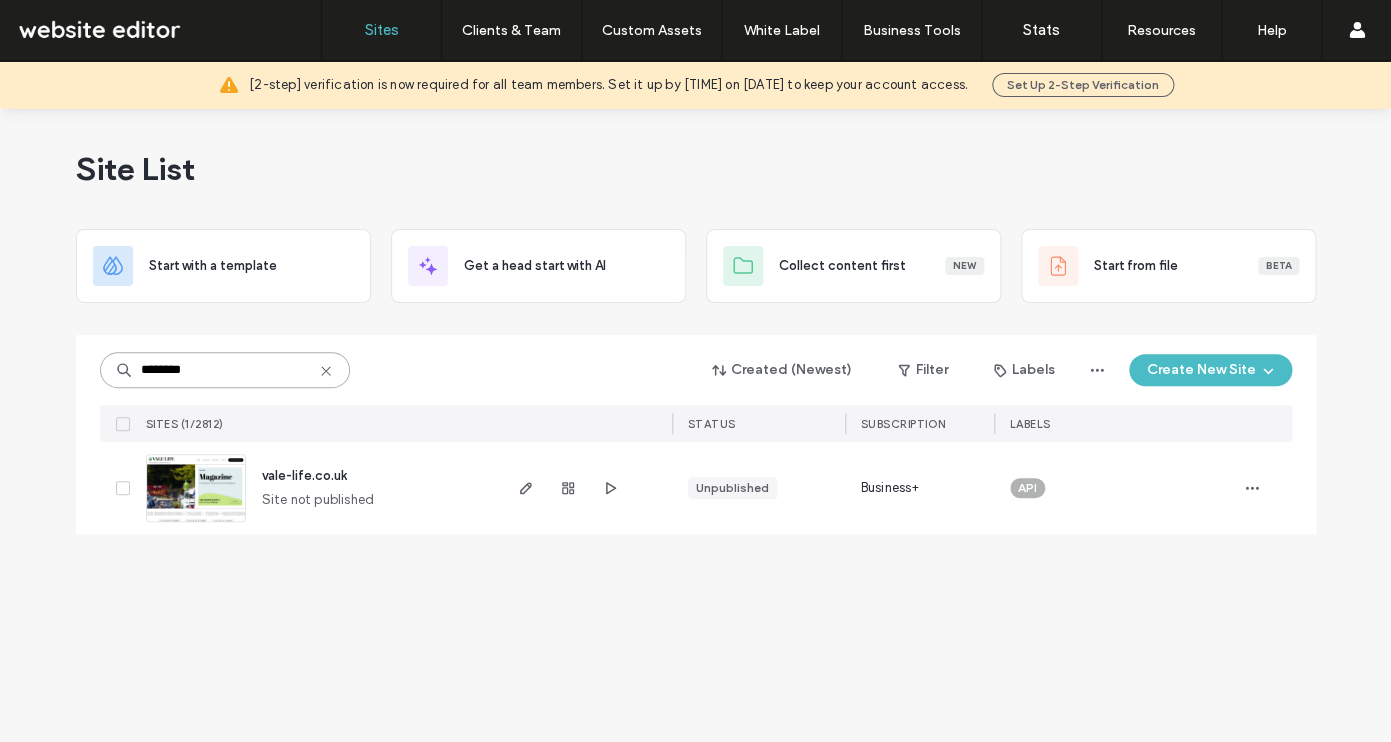 type on "********" 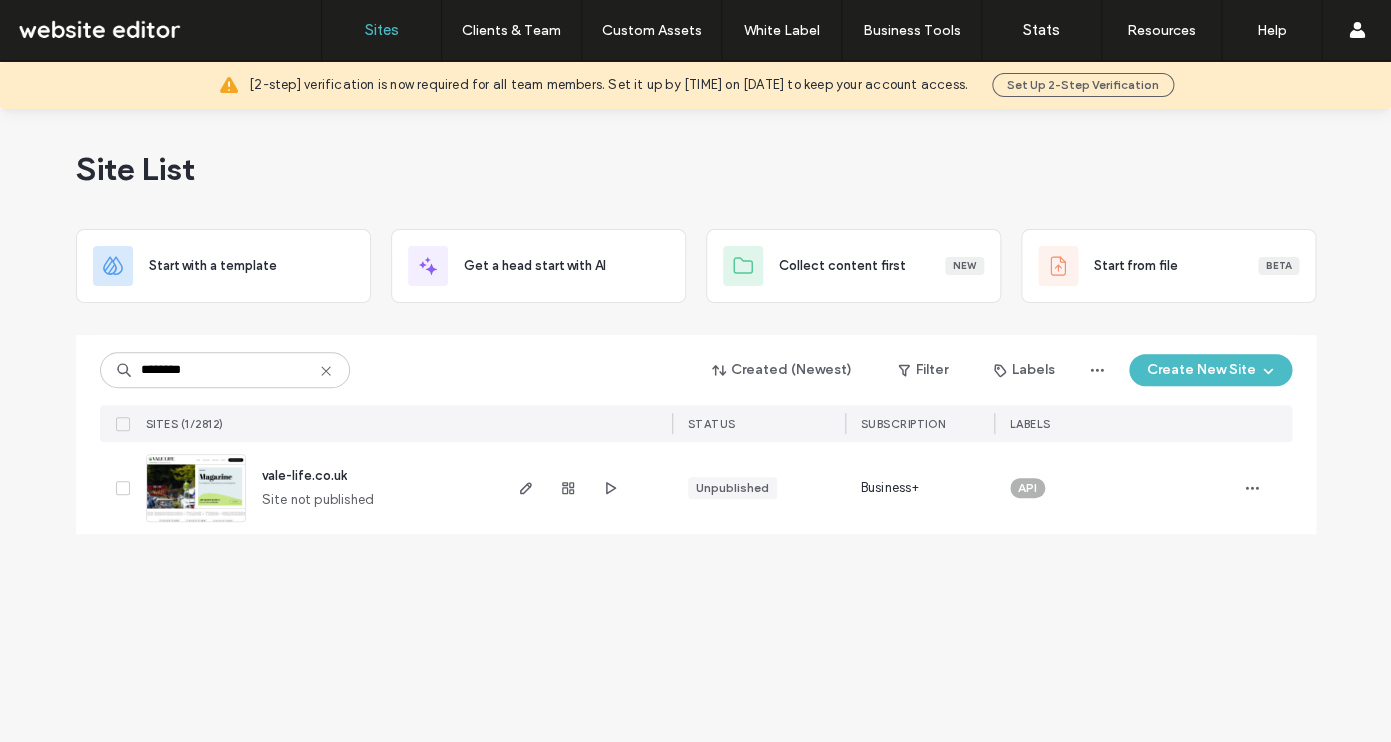 click on "vale-life.co.uk" at bounding box center [304, 475] 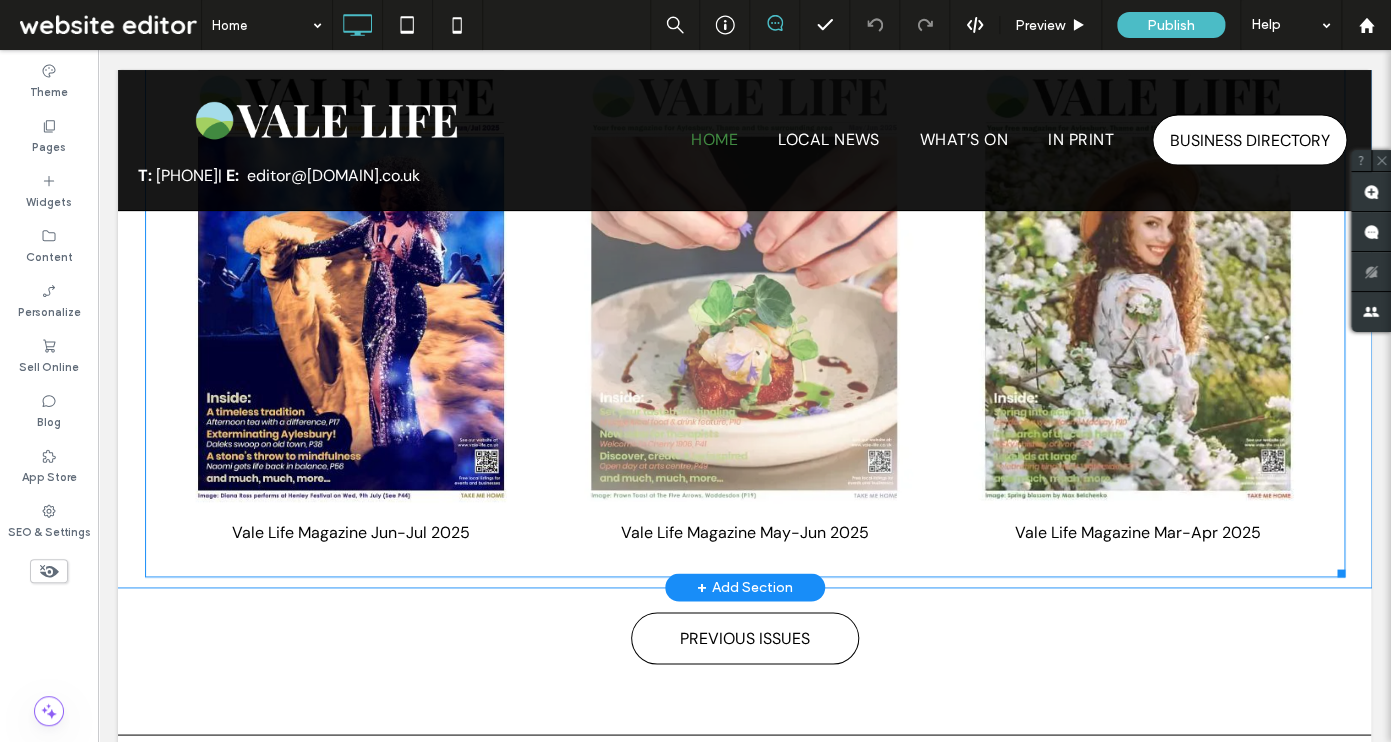 scroll, scrollTop: 1074, scrollLeft: 0, axis: vertical 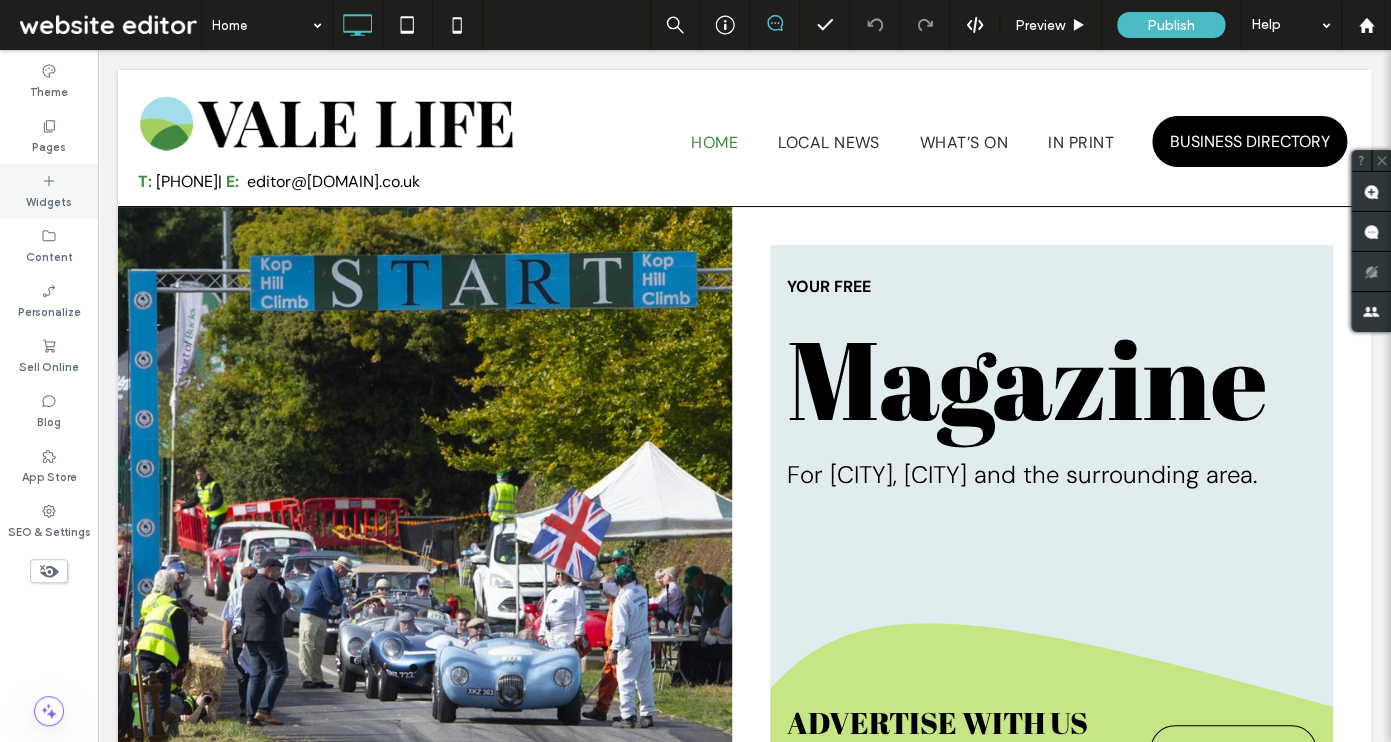 click on "Widgets" at bounding box center [49, 200] 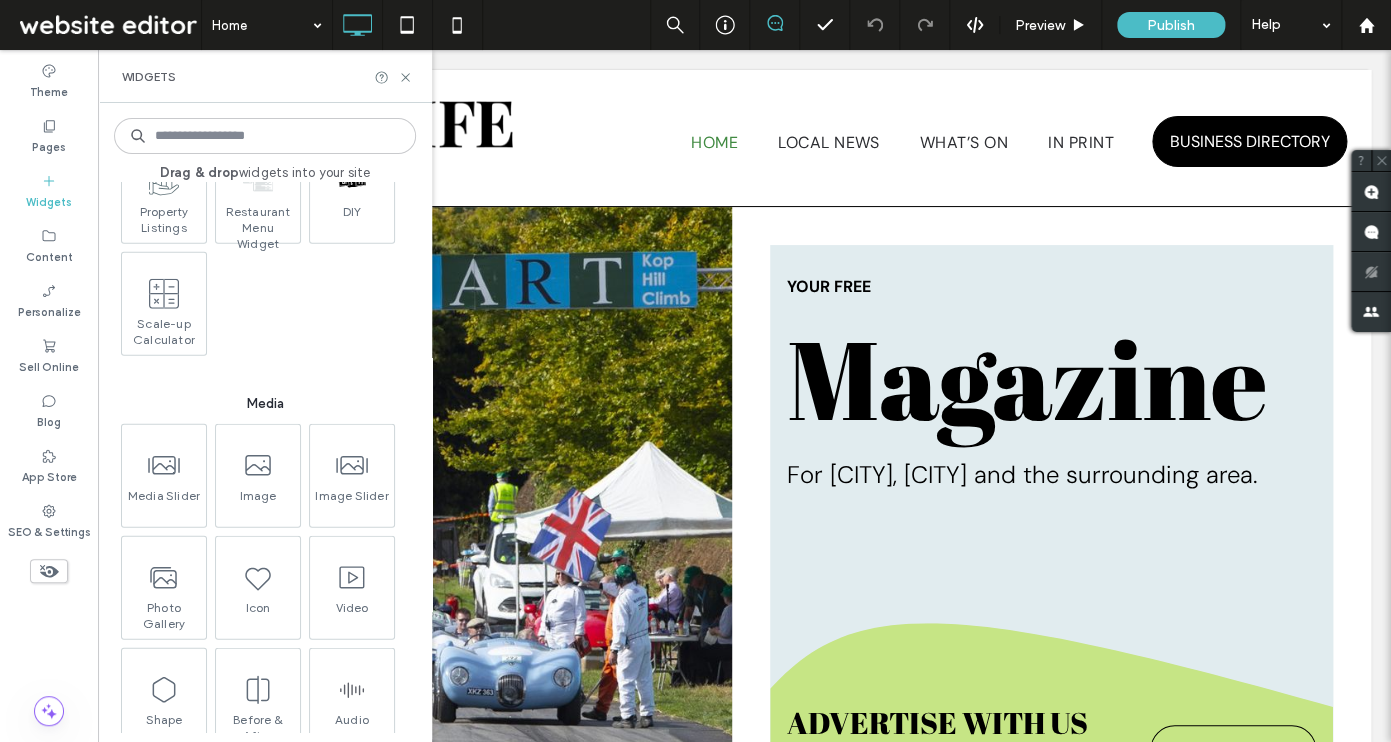 scroll, scrollTop: 0, scrollLeft: 0, axis: both 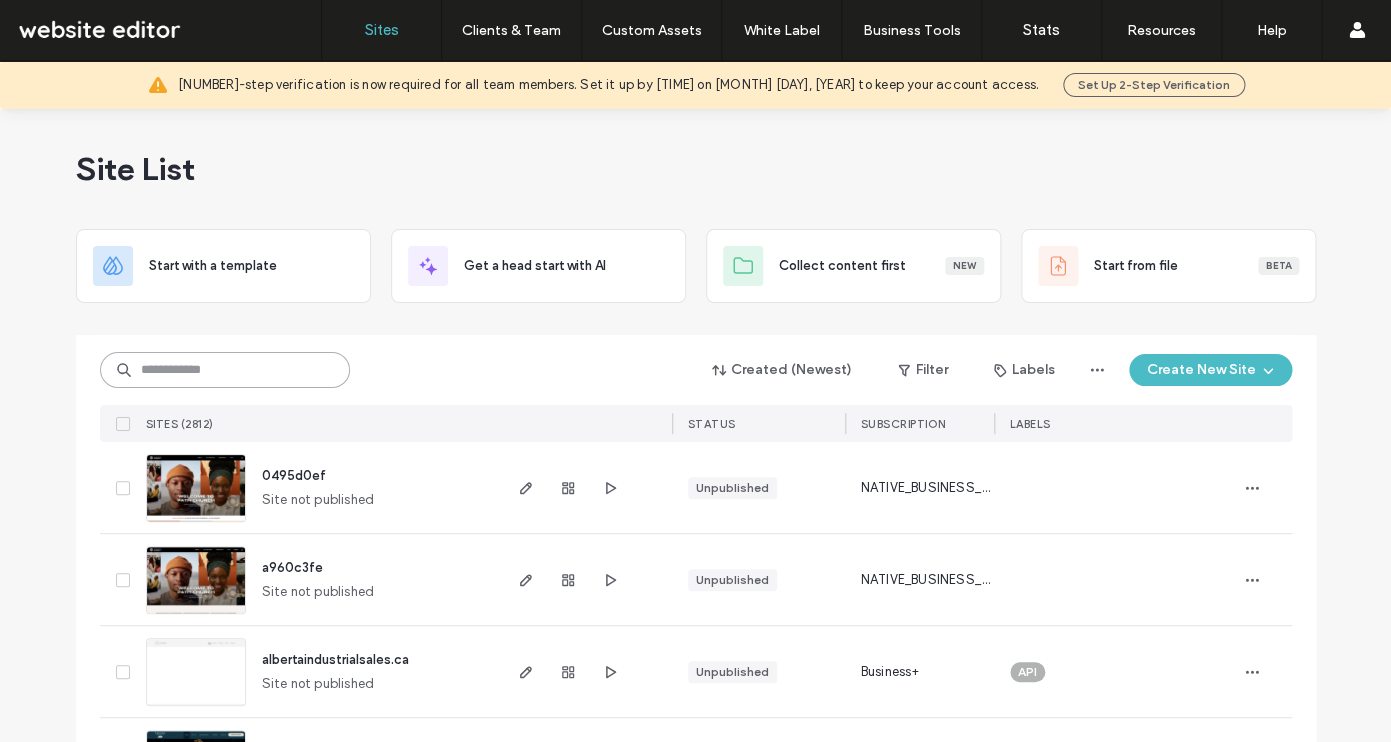 click at bounding box center (225, 370) 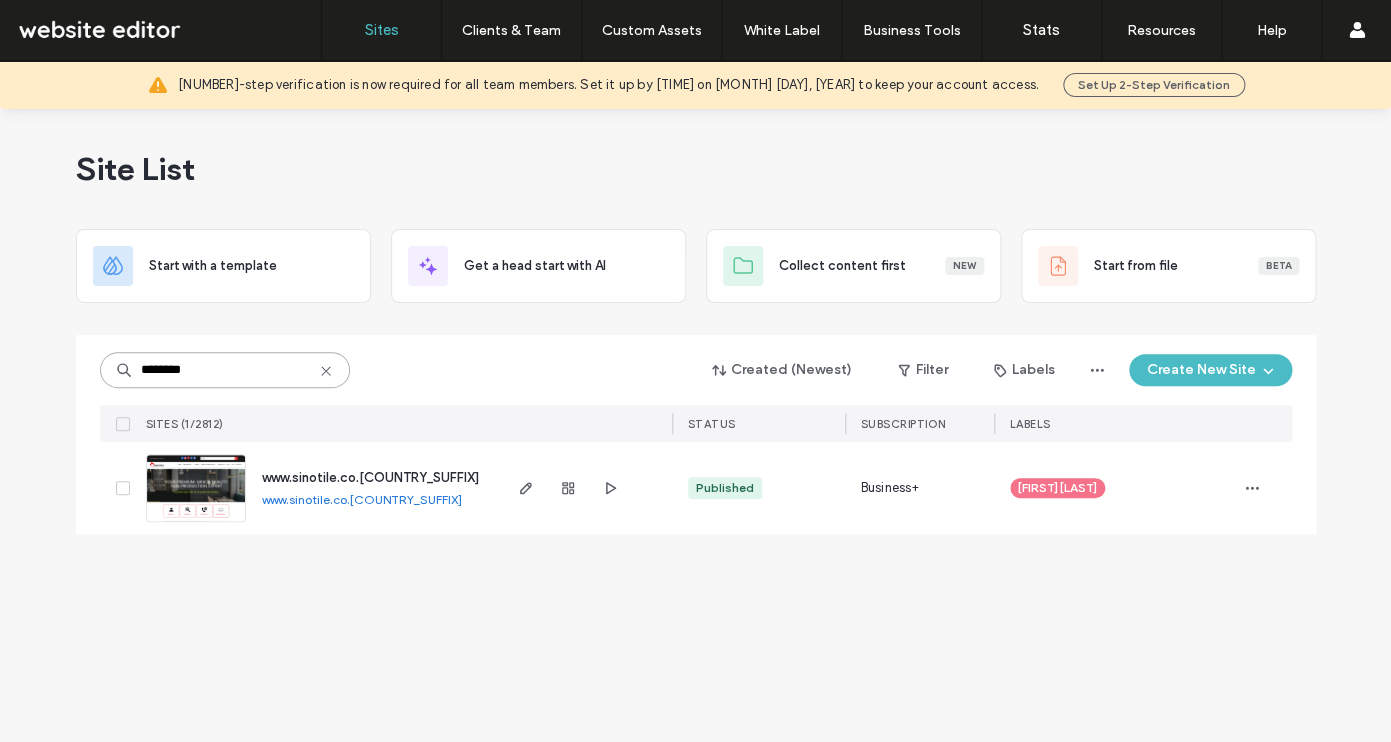 drag, startPoint x: 233, startPoint y: 373, endPoint x: 92, endPoint y: 366, distance: 141.17365 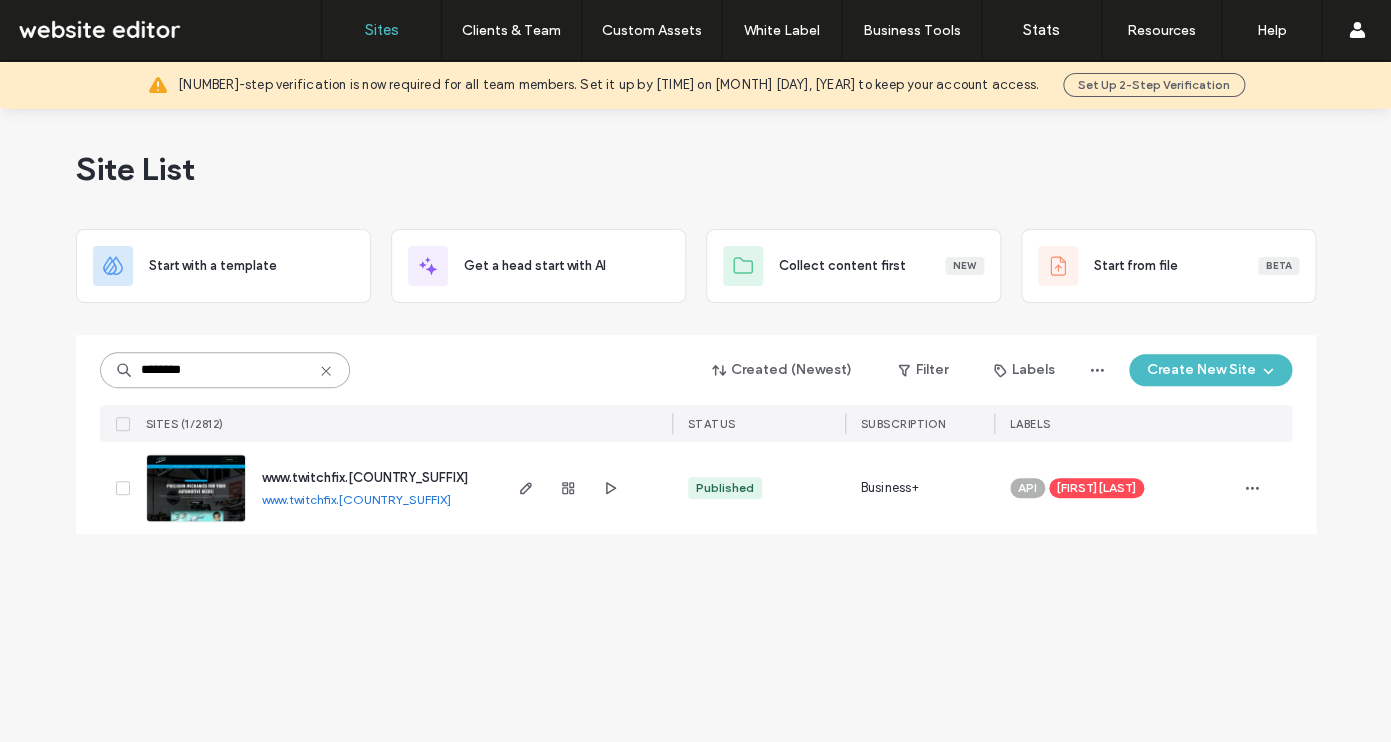 drag, startPoint x: 239, startPoint y: 370, endPoint x: 73, endPoint y: 357, distance: 166.50826 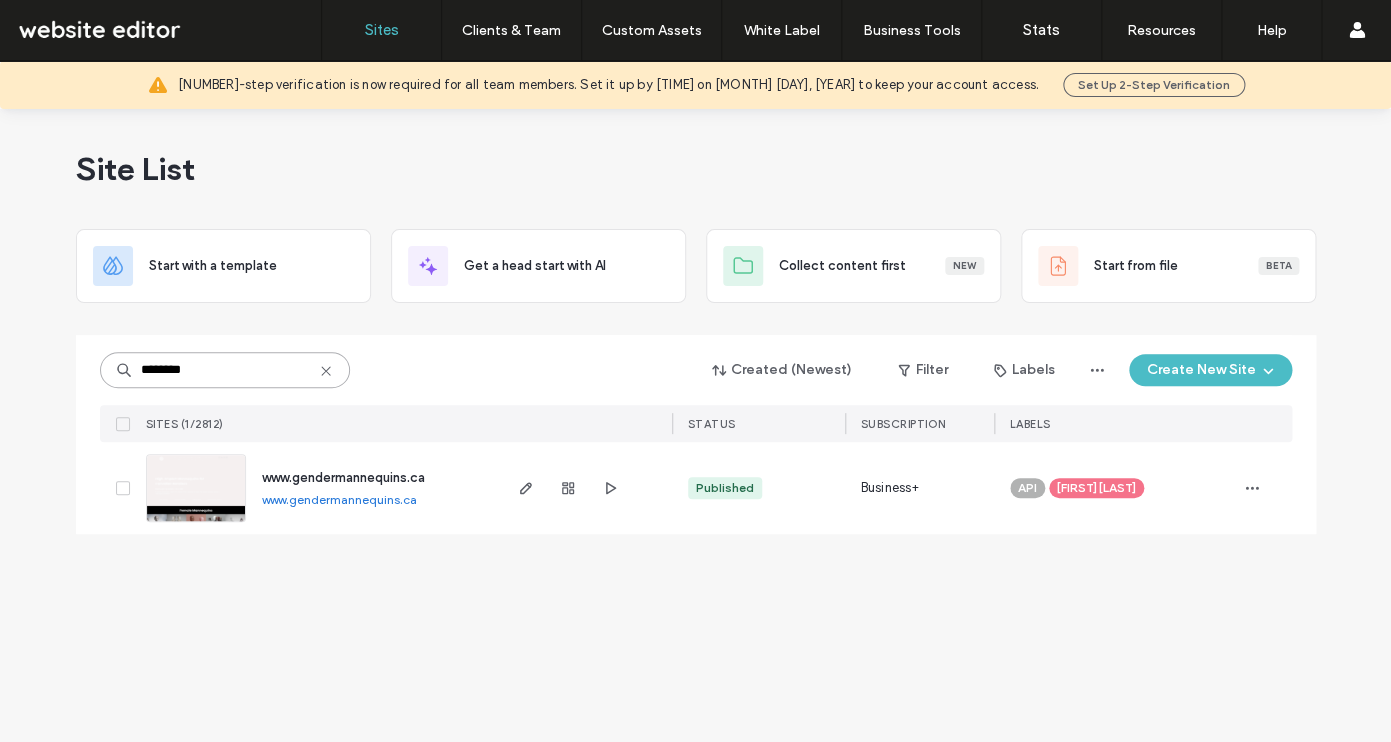 drag, startPoint x: 232, startPoint y: 374, endPoint x: 132, endPoint y: 370, distance: 100.07997 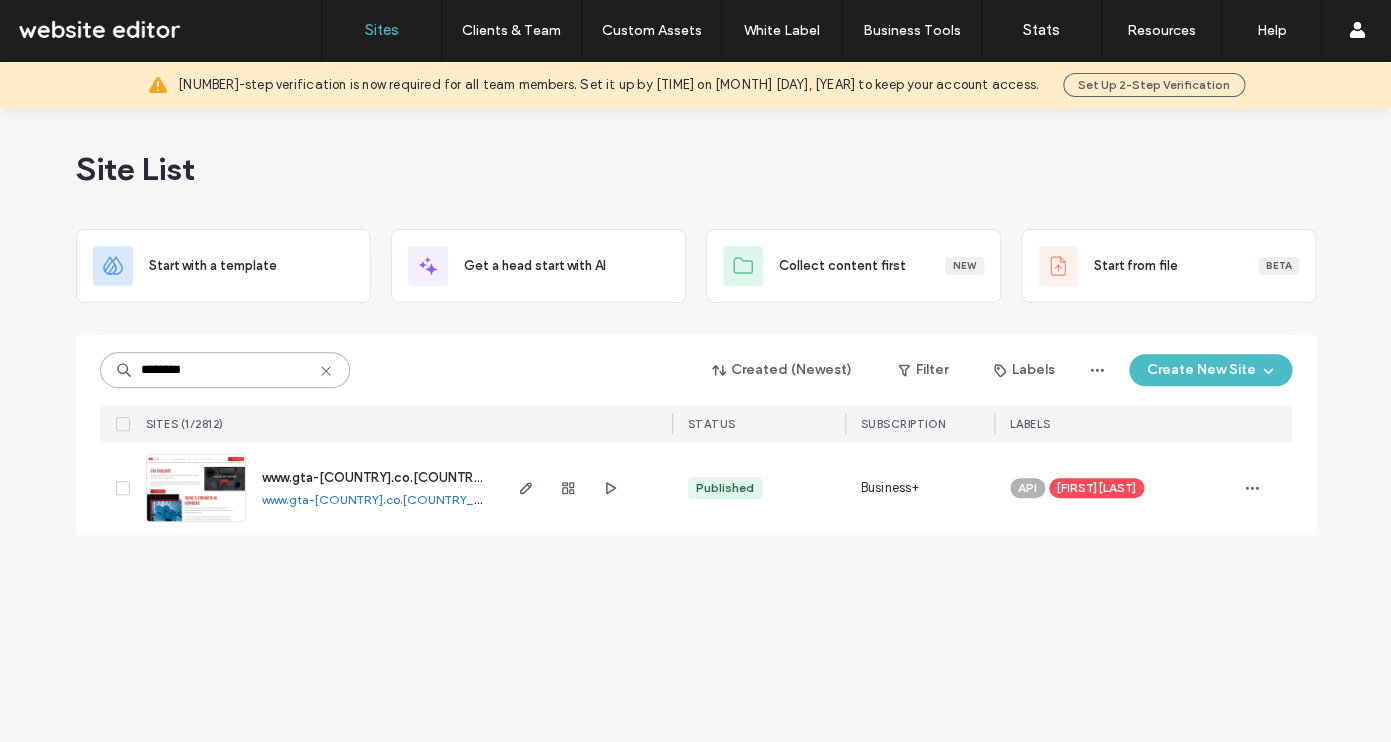 drag, startPoint x: 236, startPoint y: 368, endPoint x: 80, endPoint y: 364, distance: 156.05127 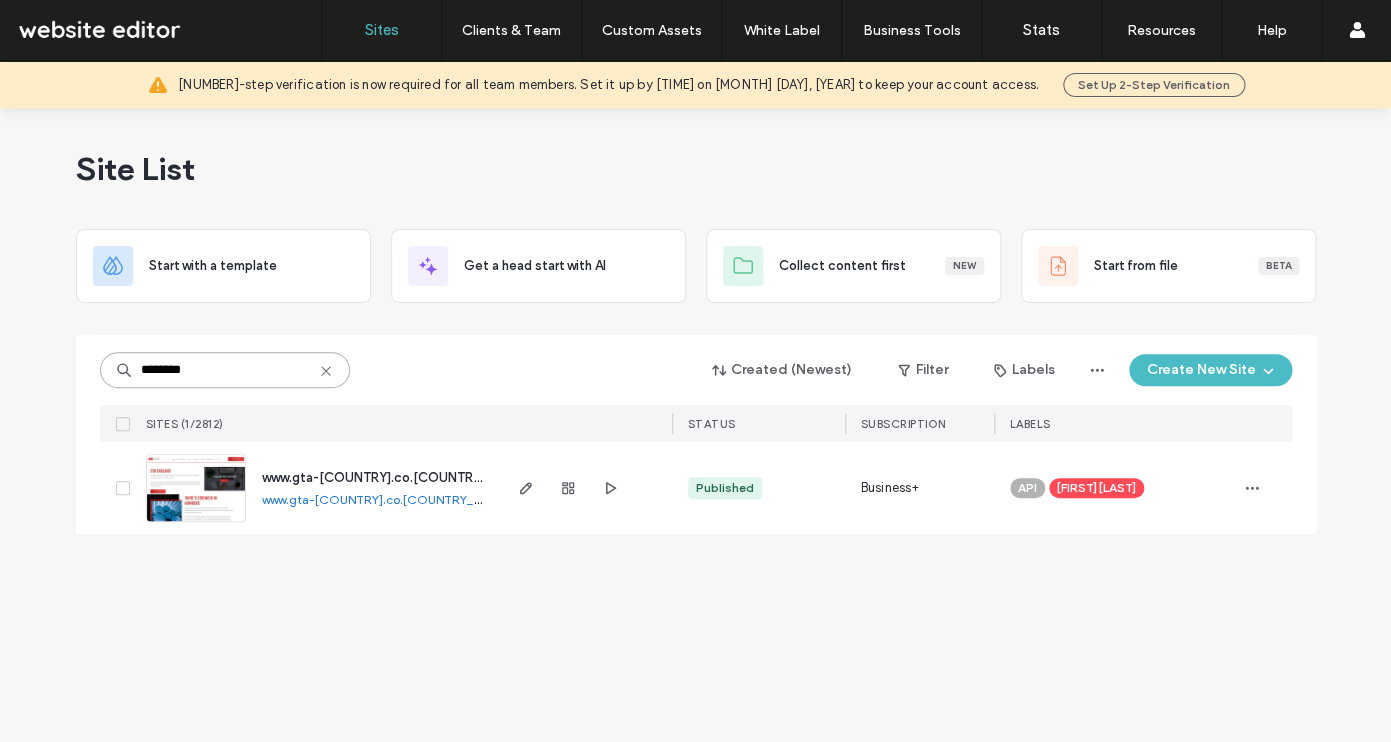 paste 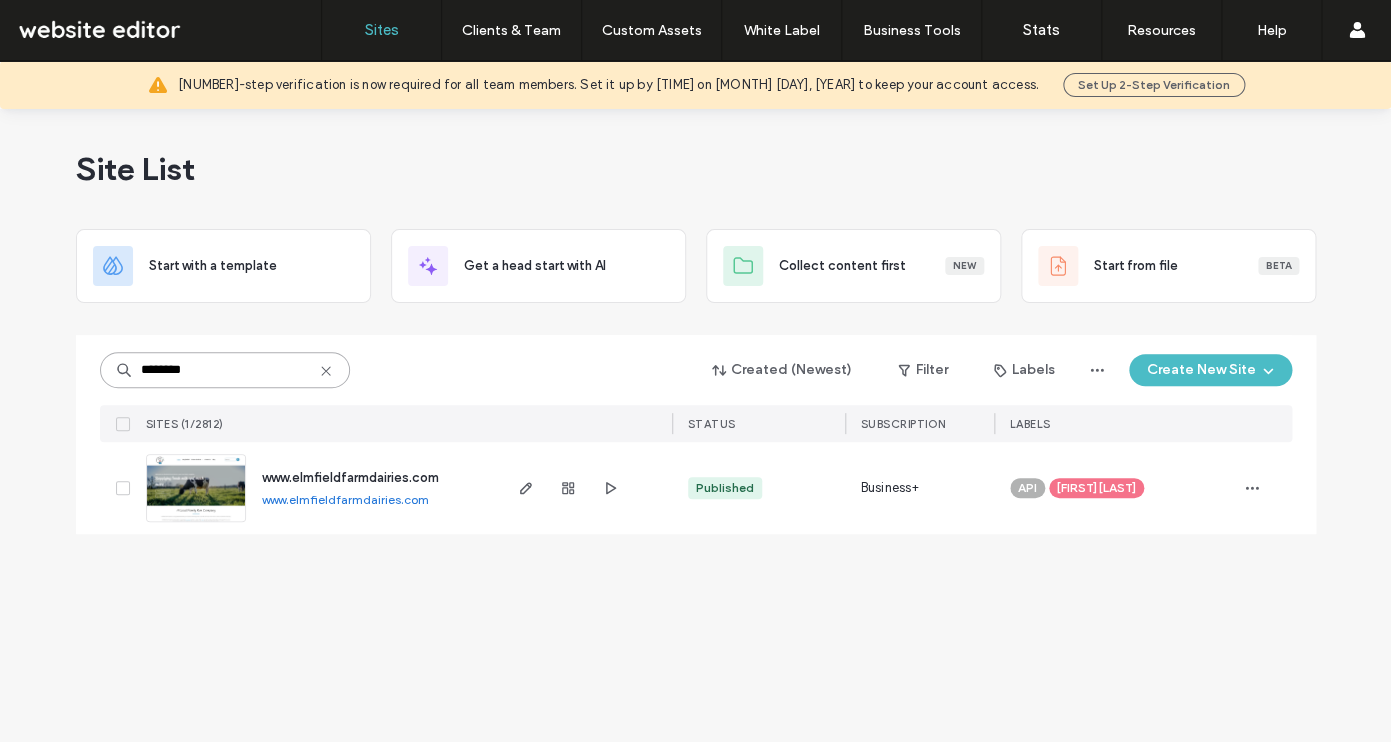 drag, startPoint x: 195, startPoint y: 366, endPoint x: 102, endPoint y: 364, distance: 93.0215 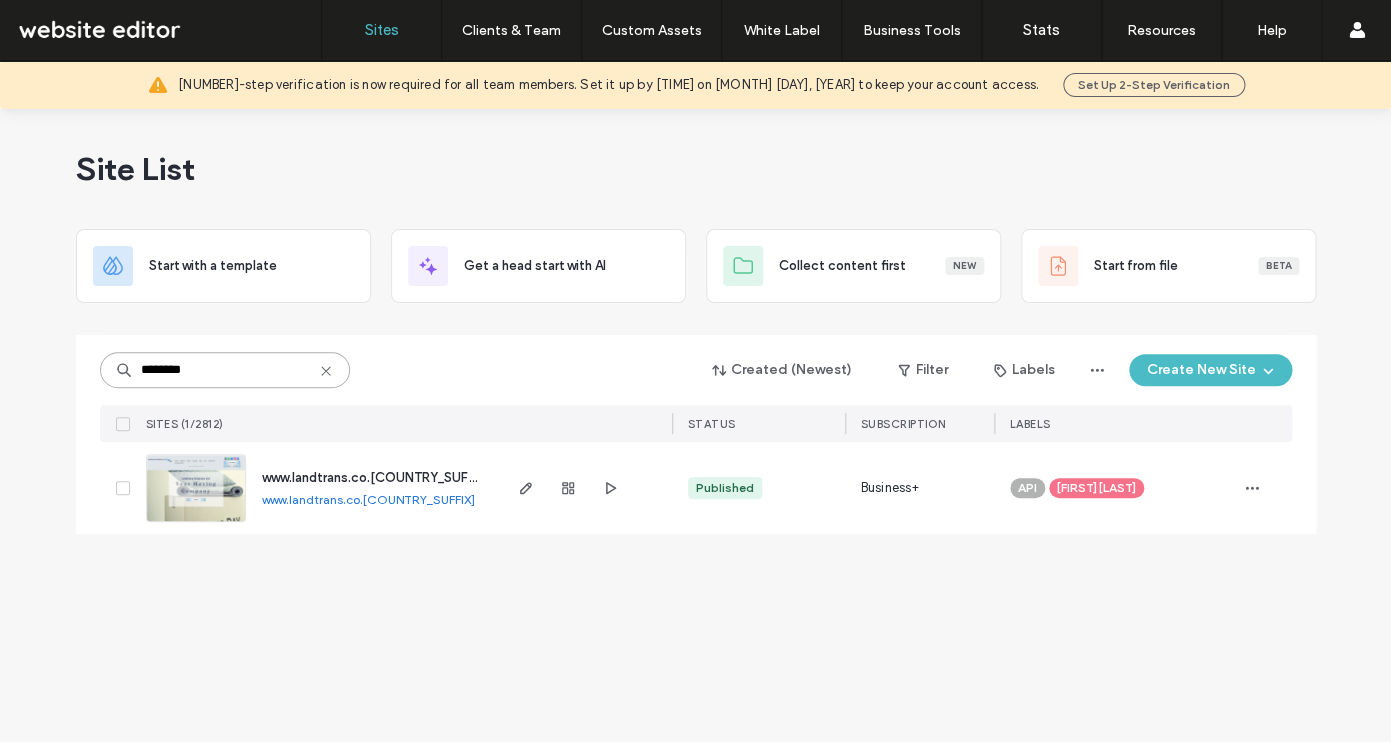 drag, startPoint x: 218, startPoint y: 372, endPoint x: 123, endPoint y: 365, distance: 95.257545 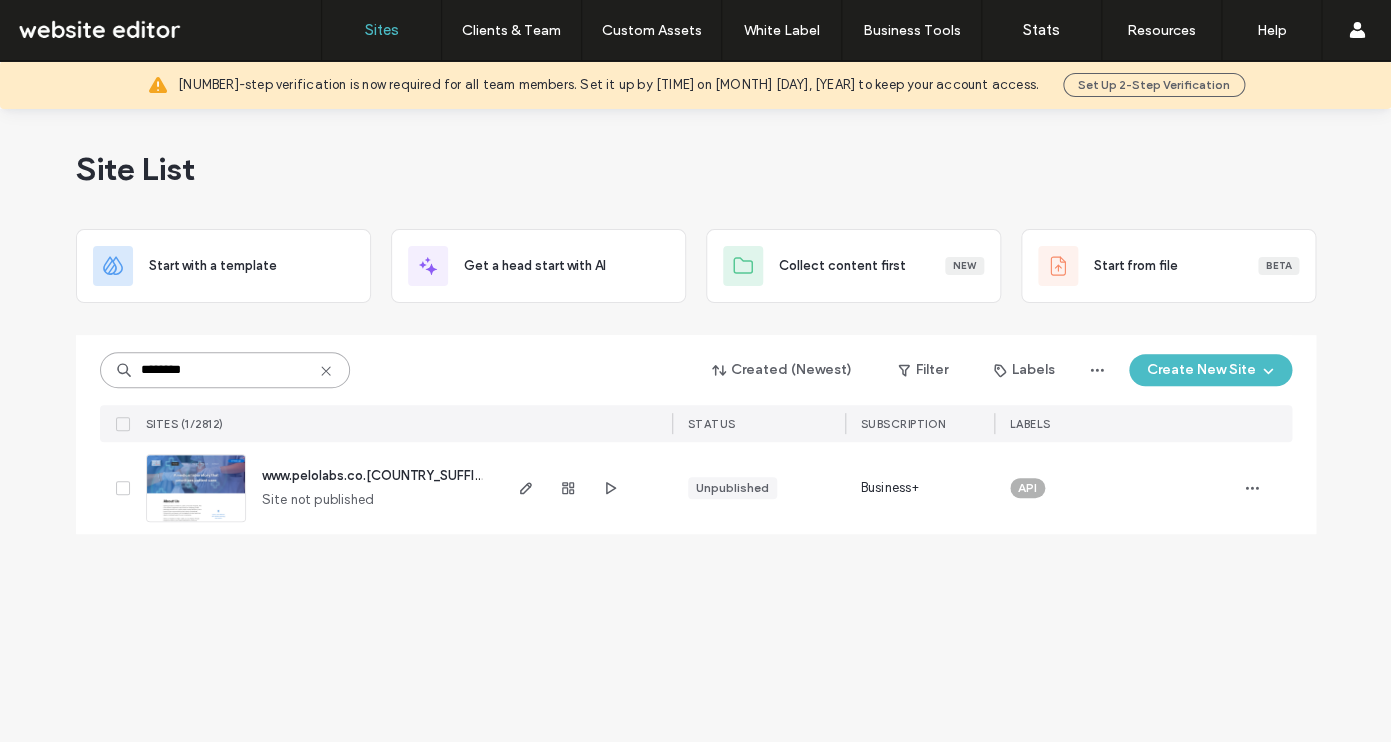 type on "********" 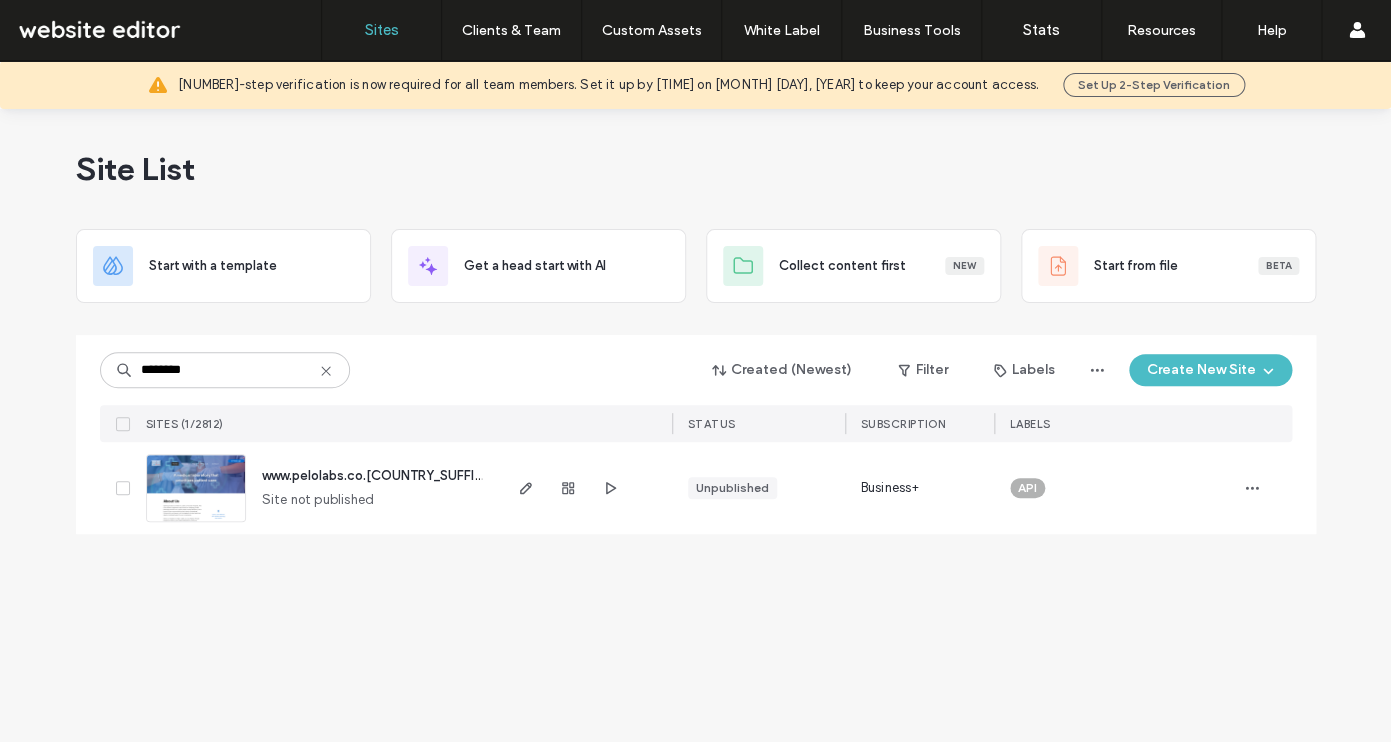 click on "www.pelolabs.co.za" at bounding box center (374, 475) 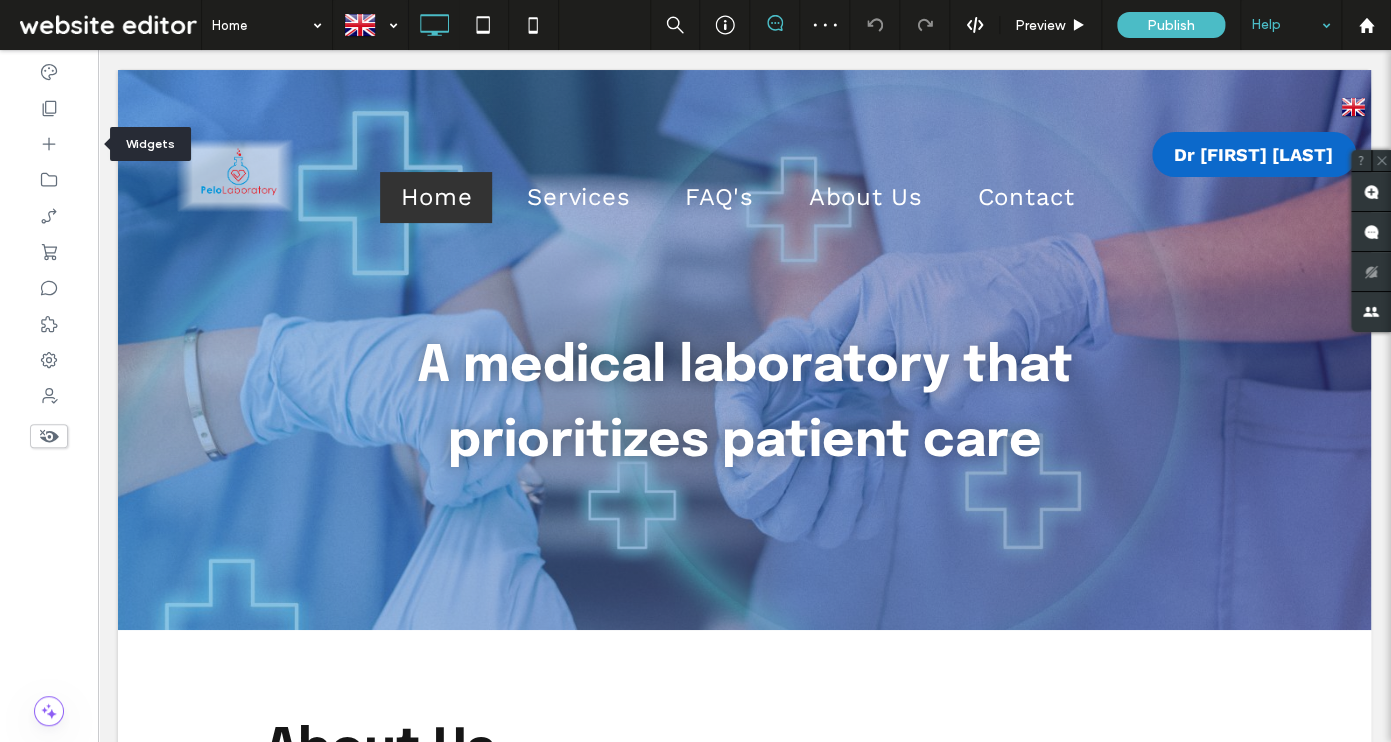 scroll, scrollTop: 0, scrollLeft: 0, axis: both 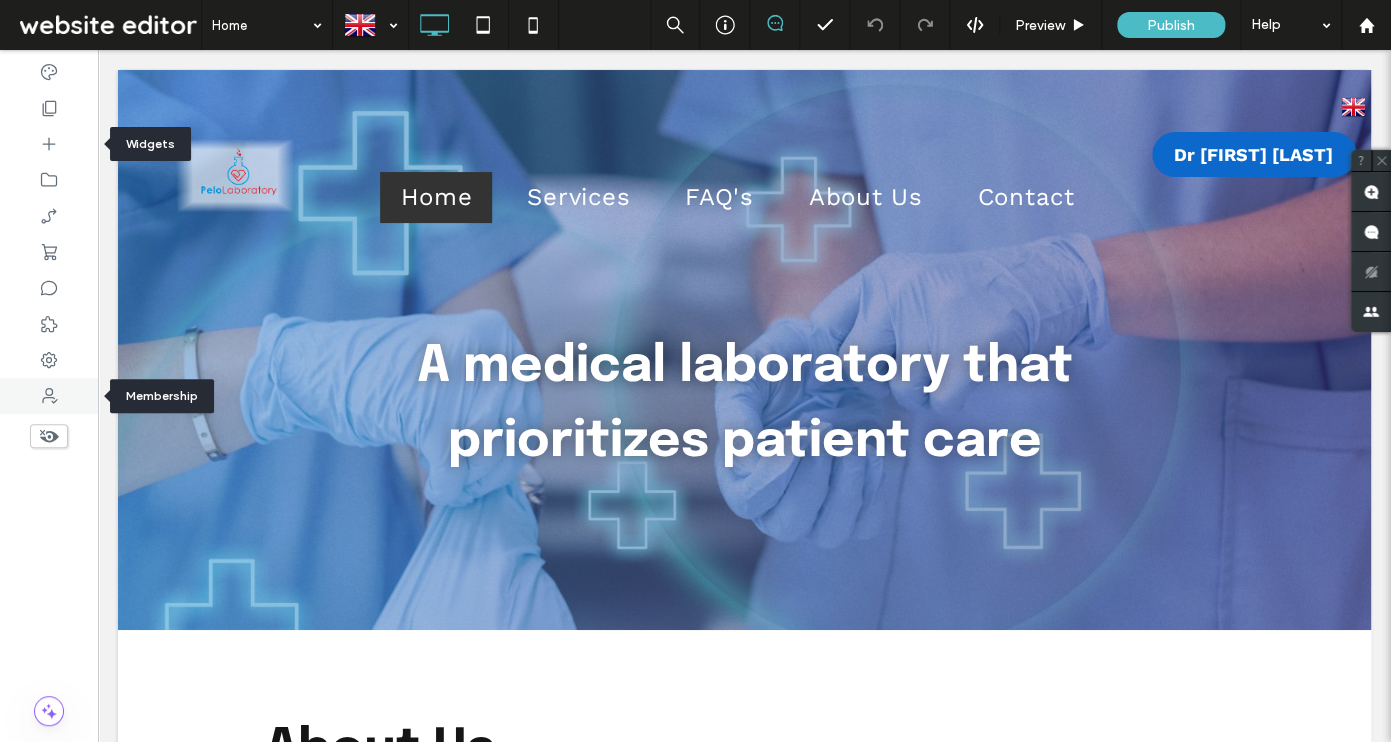 click 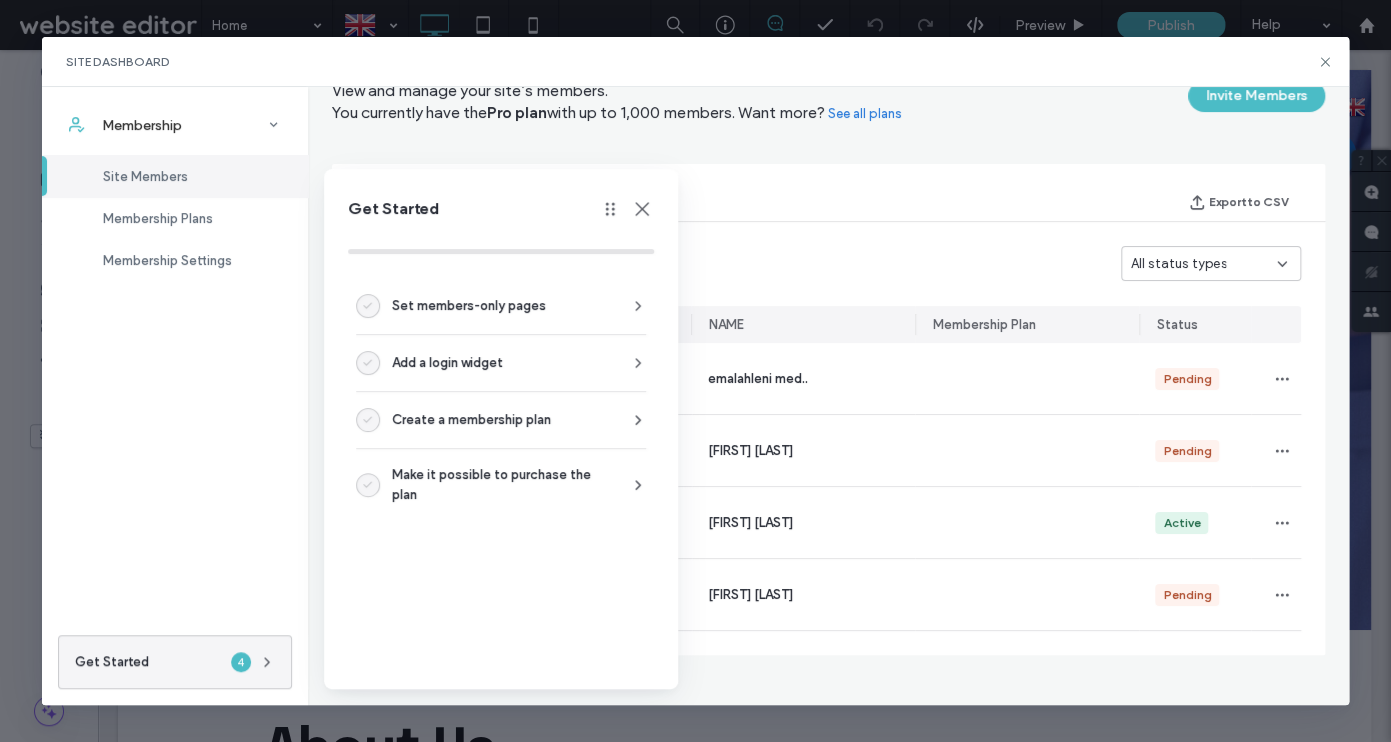 scroll, scrollTop: 0, scrollLeft: 0, axis: both 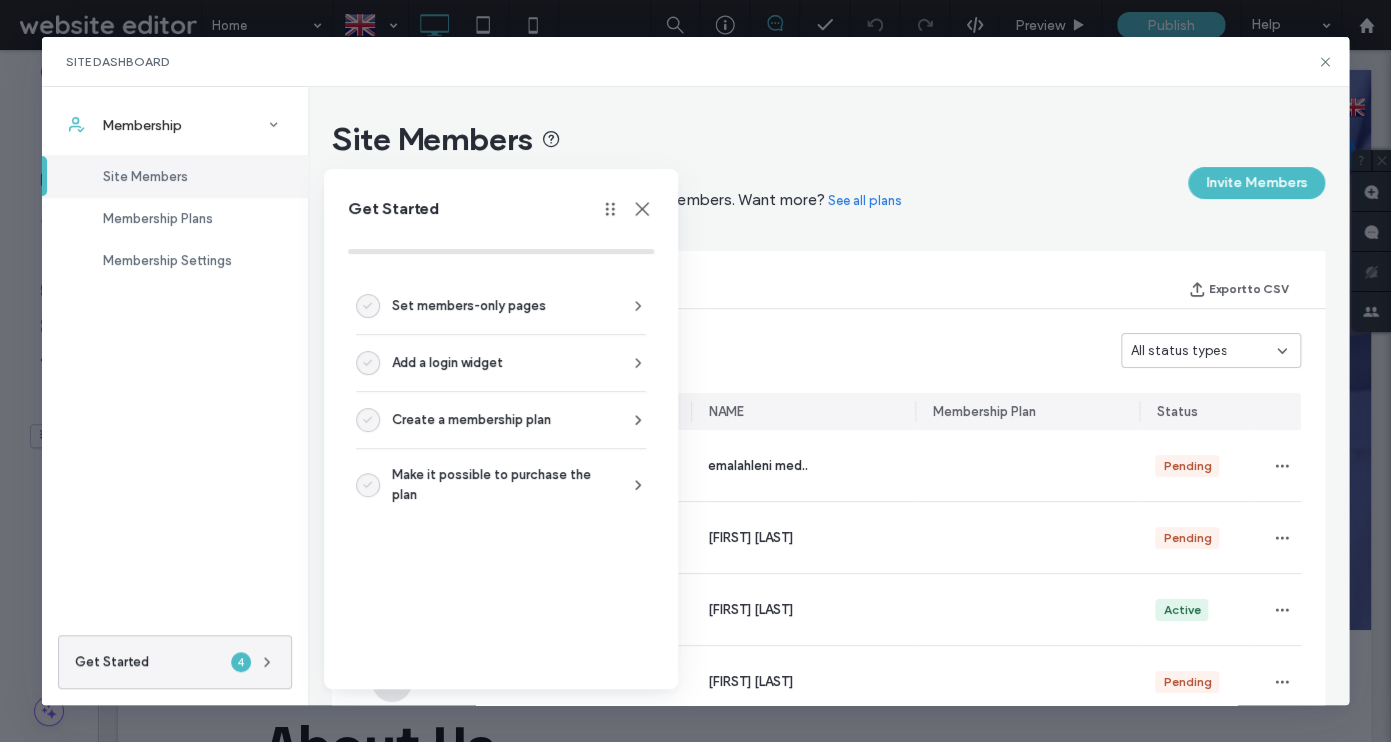 click on "View and manage your site’s members. You currently have the  Pro plan  with up to 1,000 members.   Want more?   See all plans Invite Members" at bounding box center (829, 205) 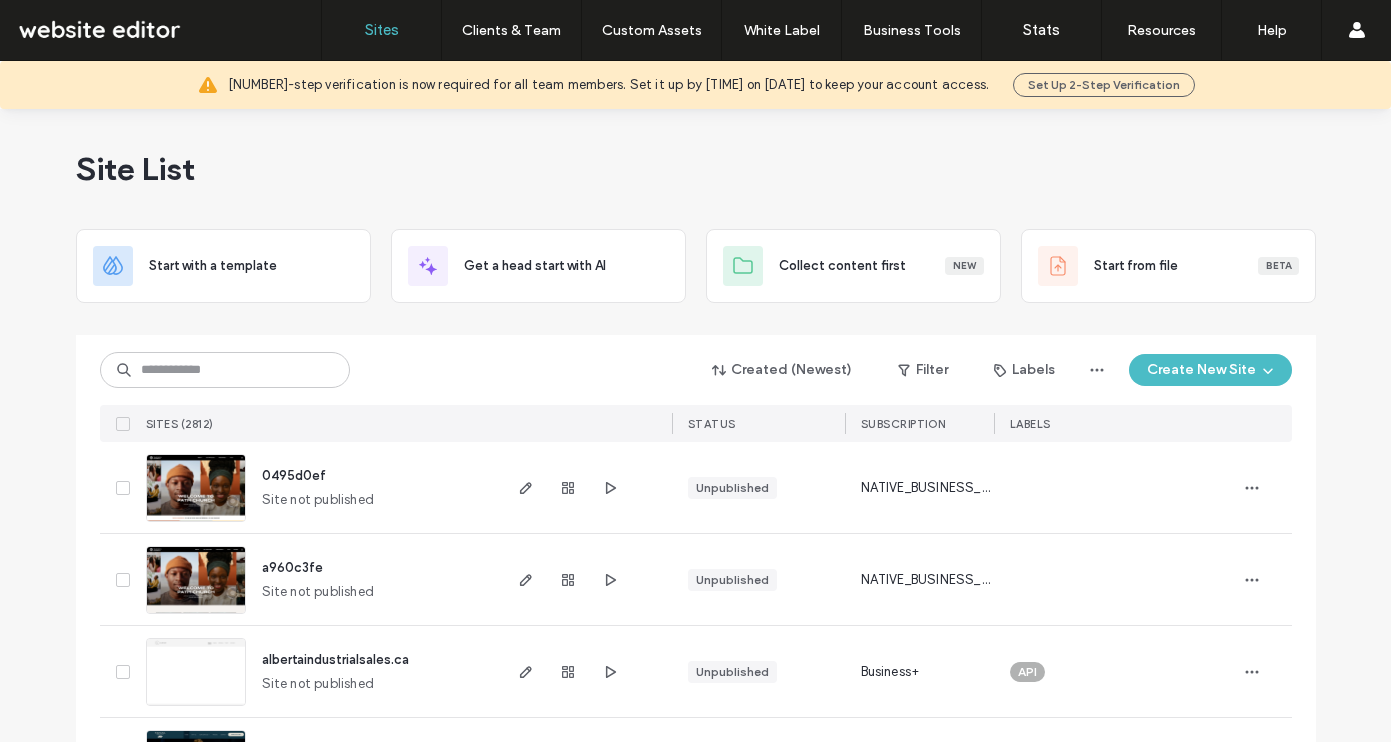 scroll, scrollTop: 0, scrollLeft: 0, axis: both 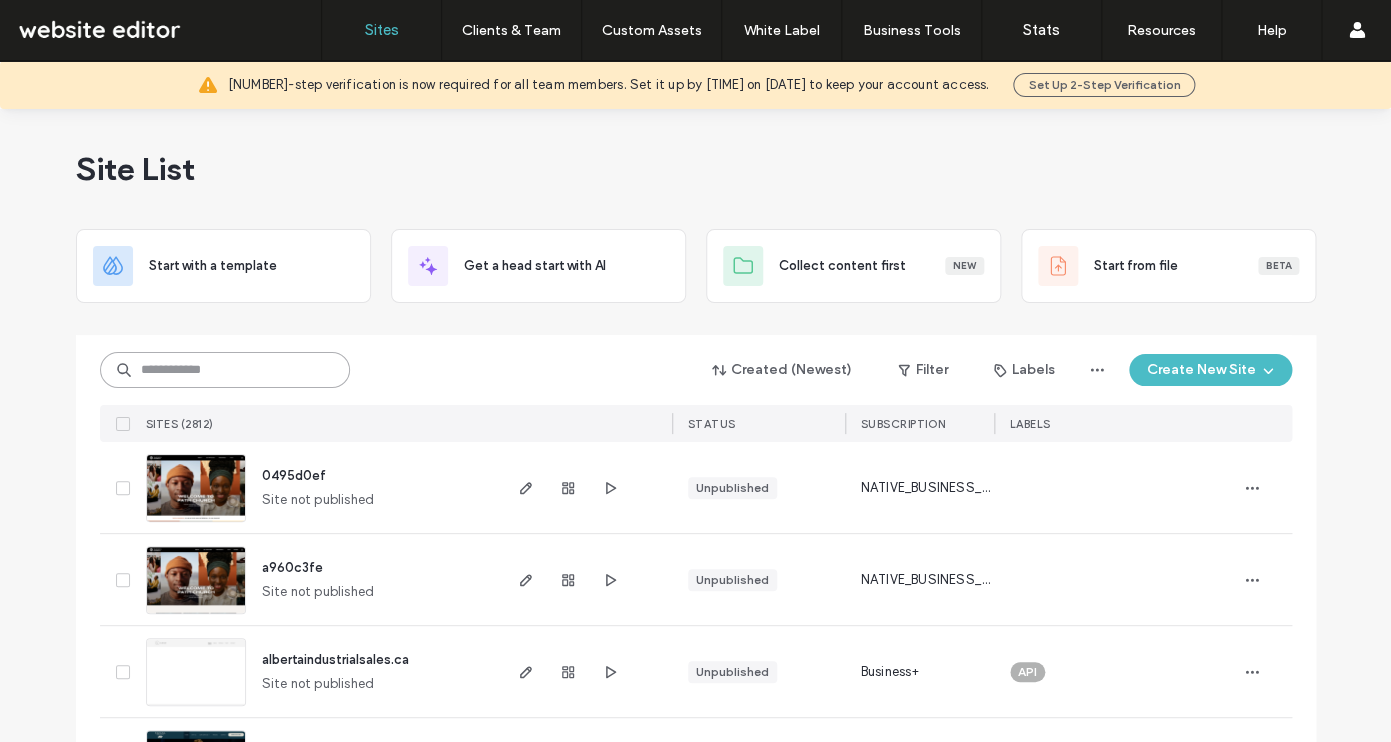 click at bounding box center (225, 370) 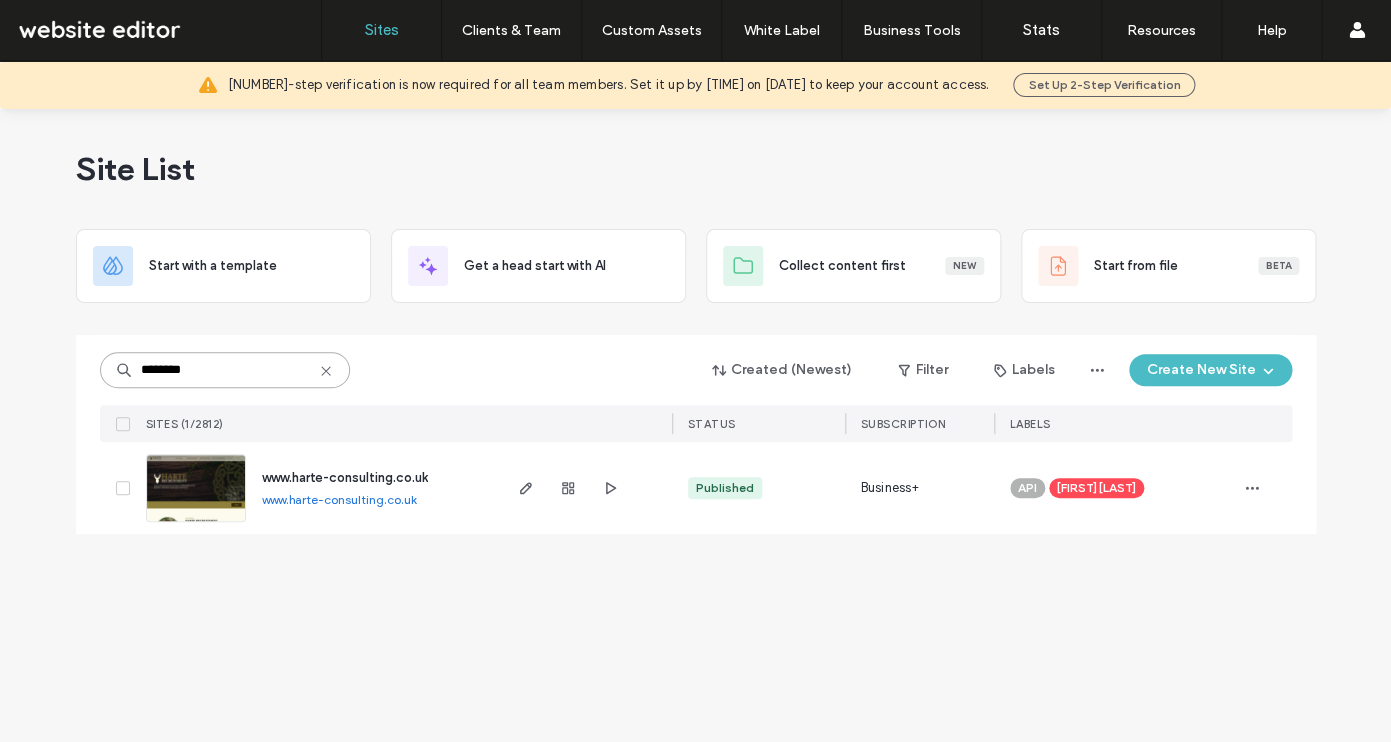 drag, startPoint x: 223, startPoint y: 372, endPoint x: 114, endPoint y: 364, distance: 109.29318 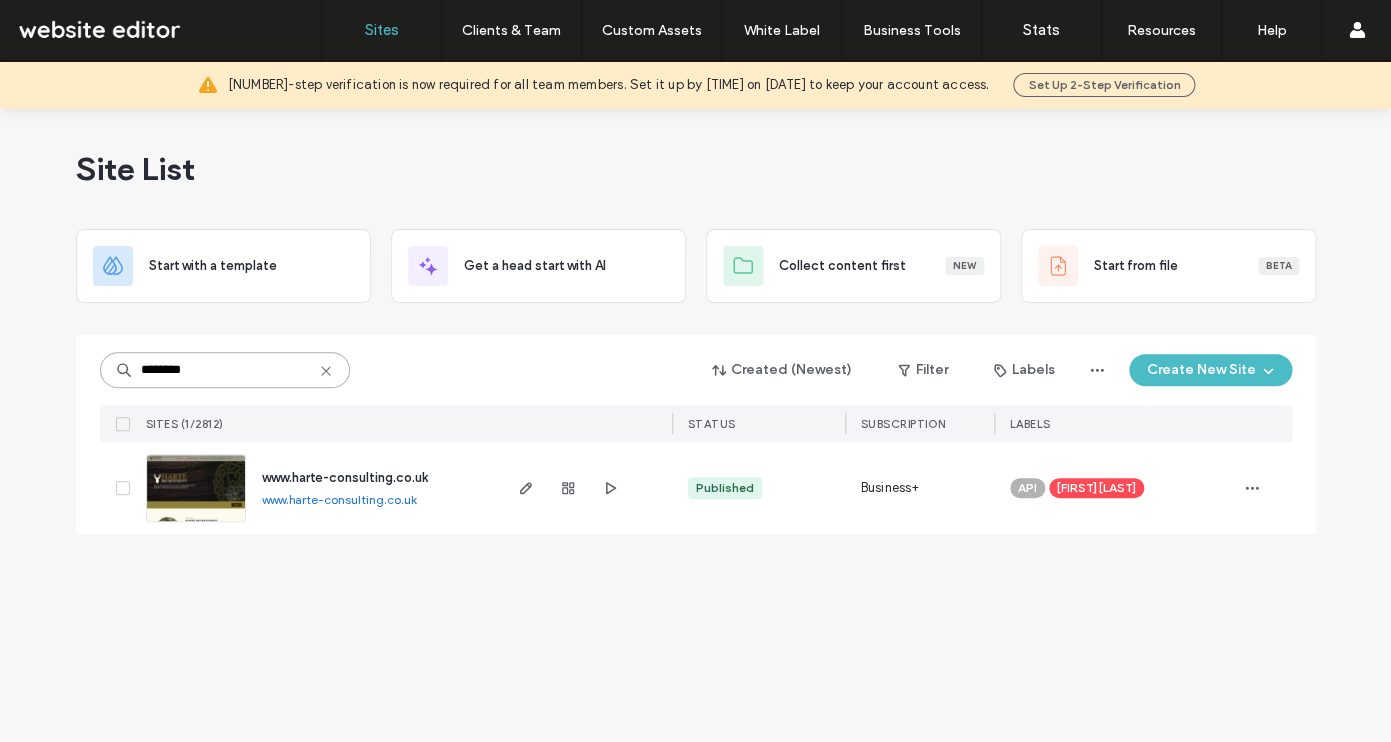 paste 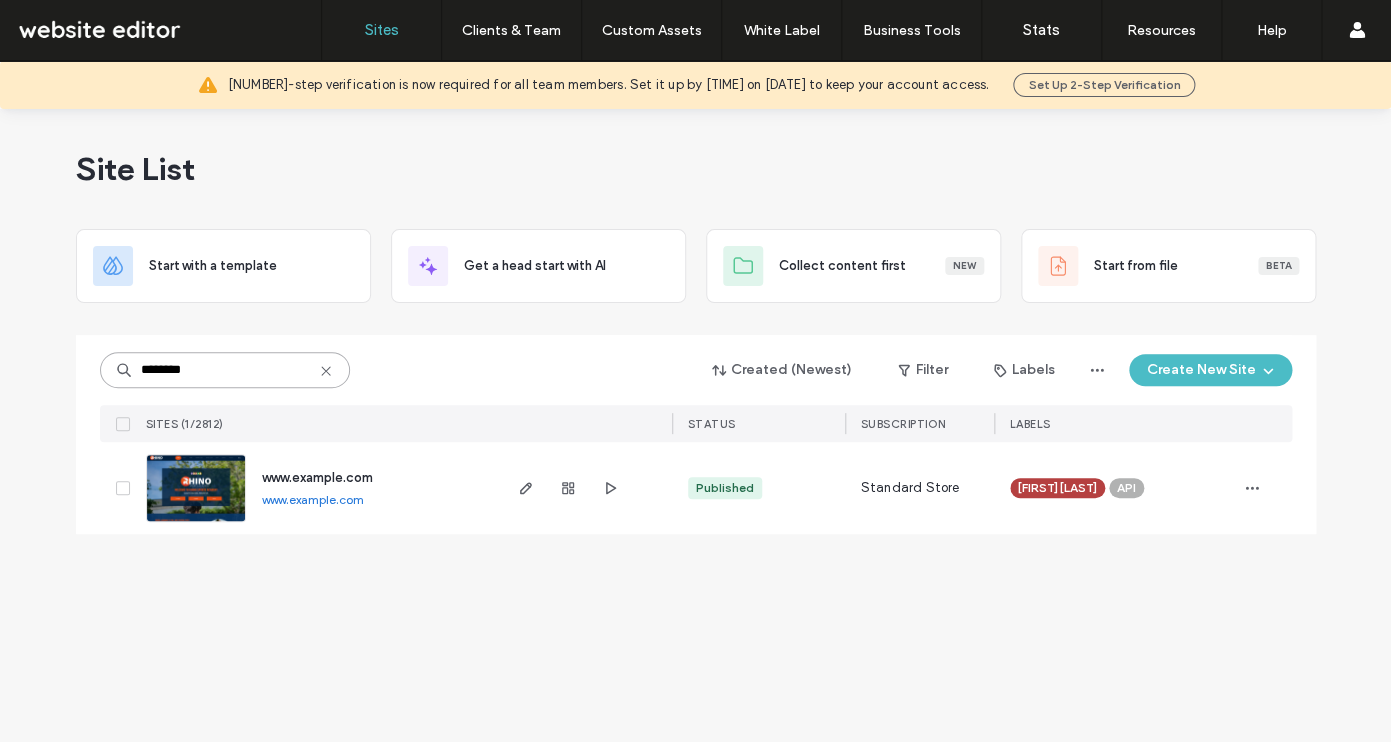 drag, startPoint x: 218, startPoint y: 369, endPoint x: 96, endPoint y: 354, distance: 122.91867 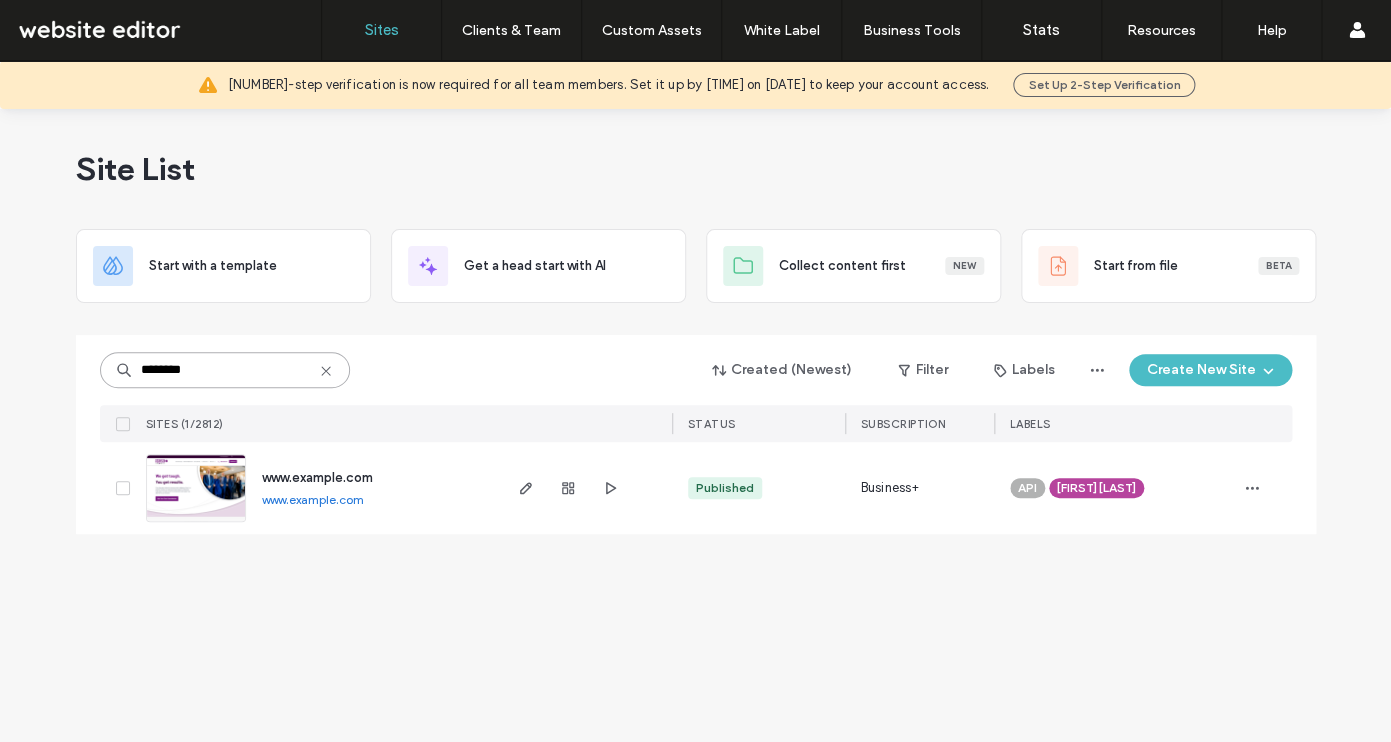 drag, startPoint x: 216, startPoint y: 372, endPoint x: 123, endPoint y: 369, distance: 93.04838 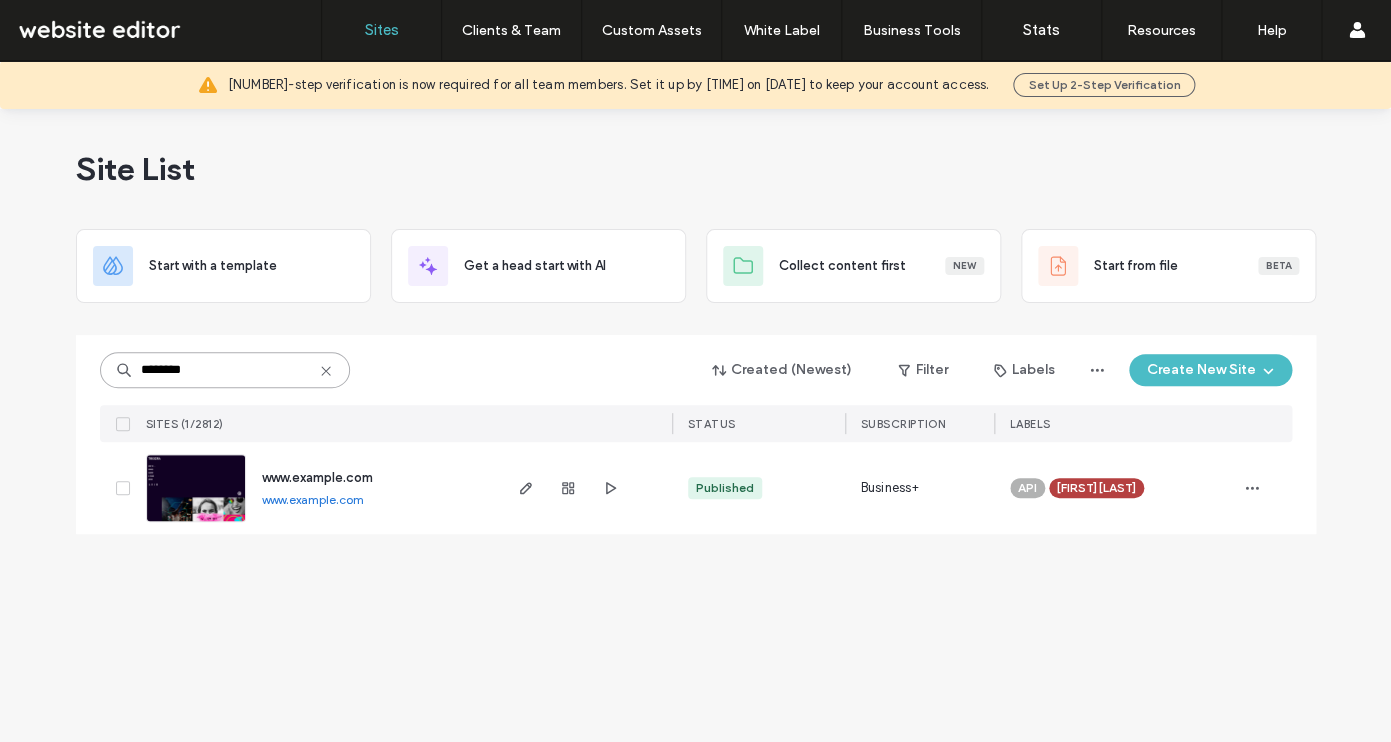 drag, startPoint x: 233, startPoint y: 371, endPoint x: 76, endPoint y: 362, distance: 157.25775 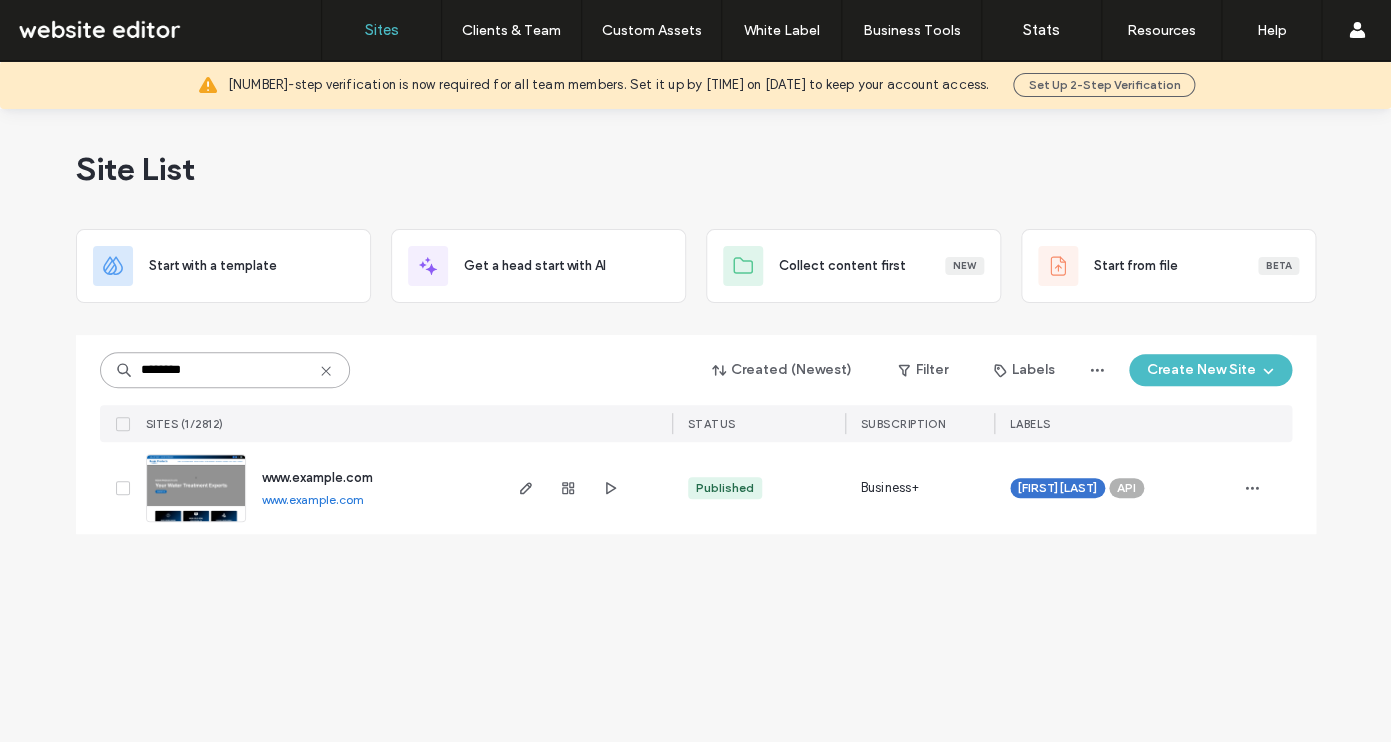 drag, startPoint x: 241, startPoint y: 367, endPoint x: 58, endPoint y: 361, distance: 183.09833 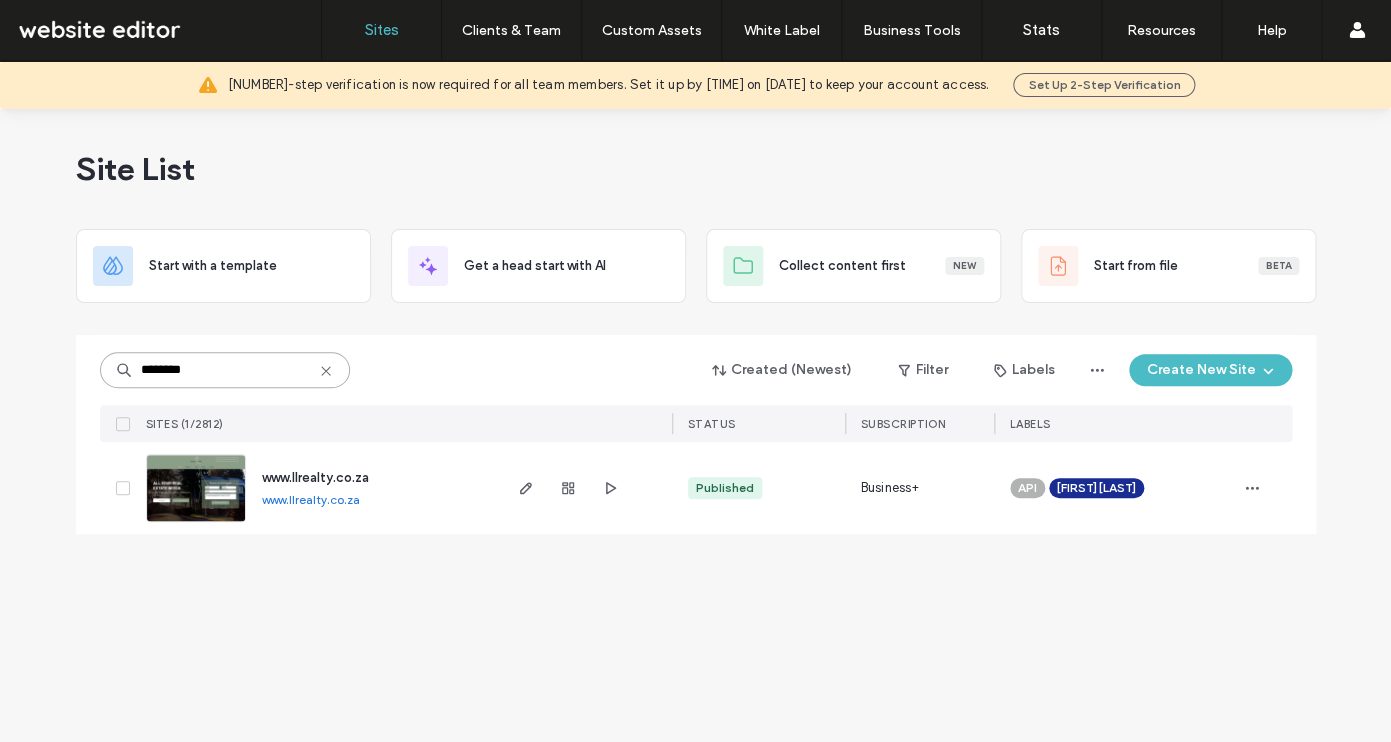 click on "********" at bounding box center (225, 370) 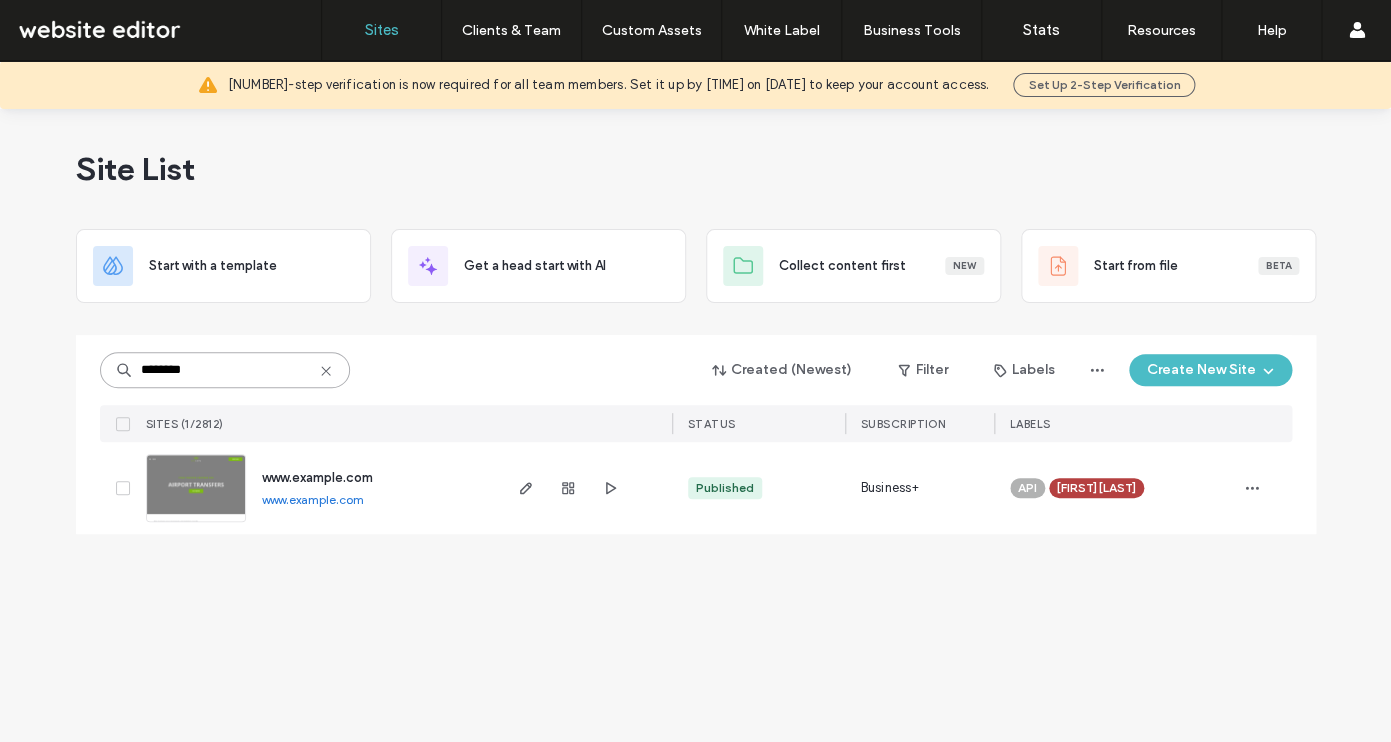 drag, startPoint x: 214, startPoint y: 369, endPoint x: 66, endPoint y: 362, distance: 148.16545 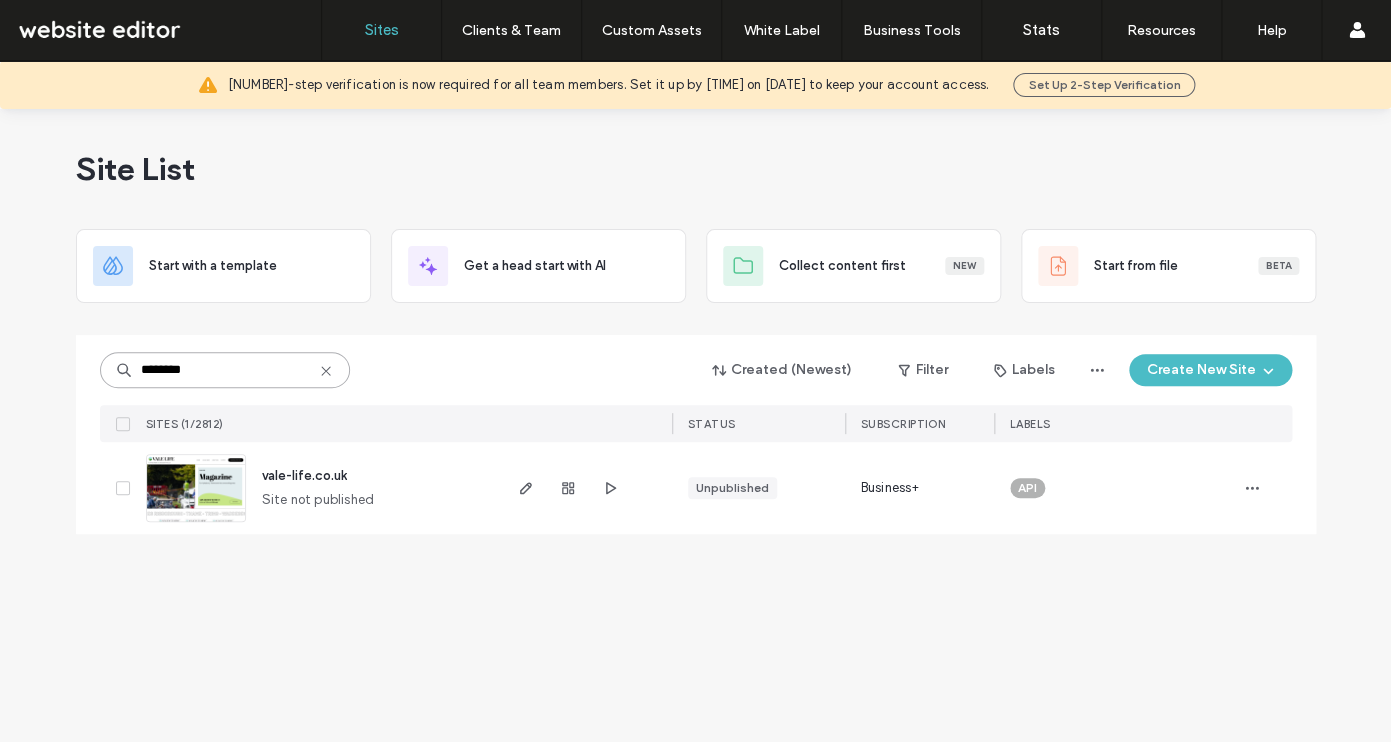 type on "********" 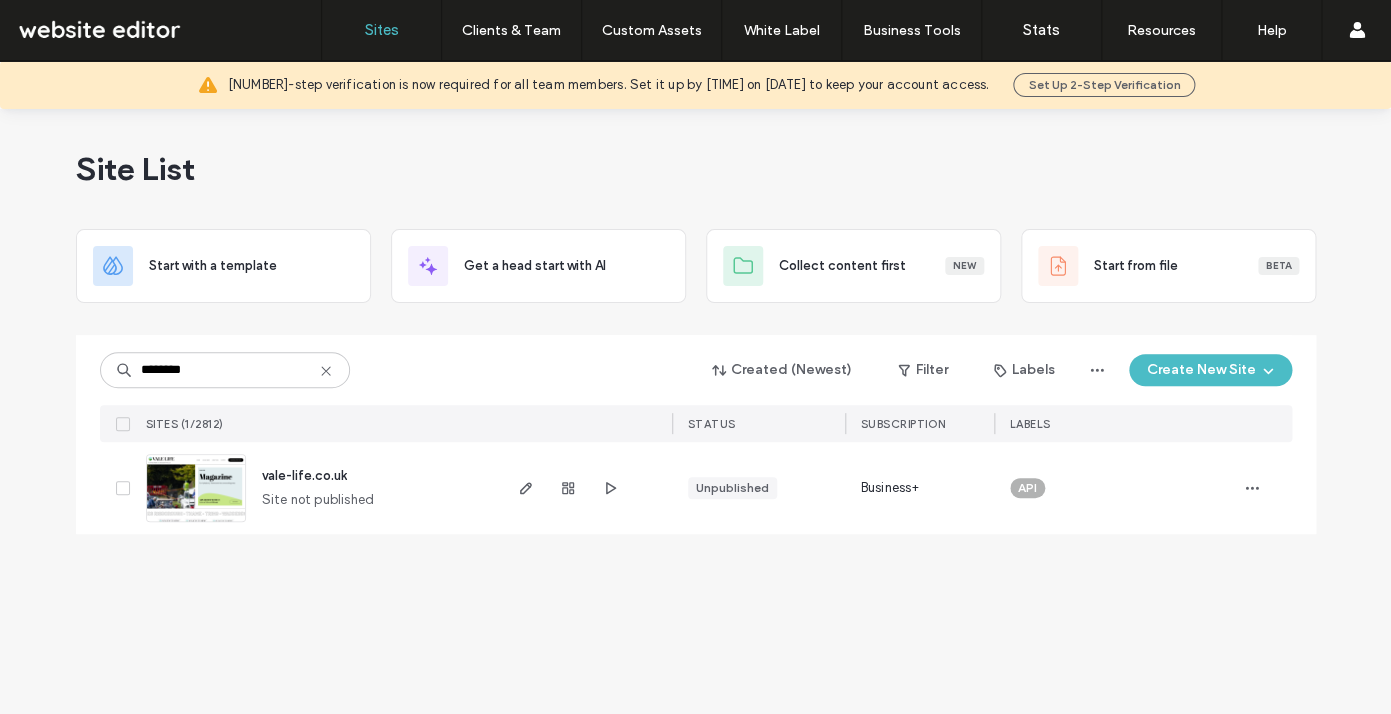 click 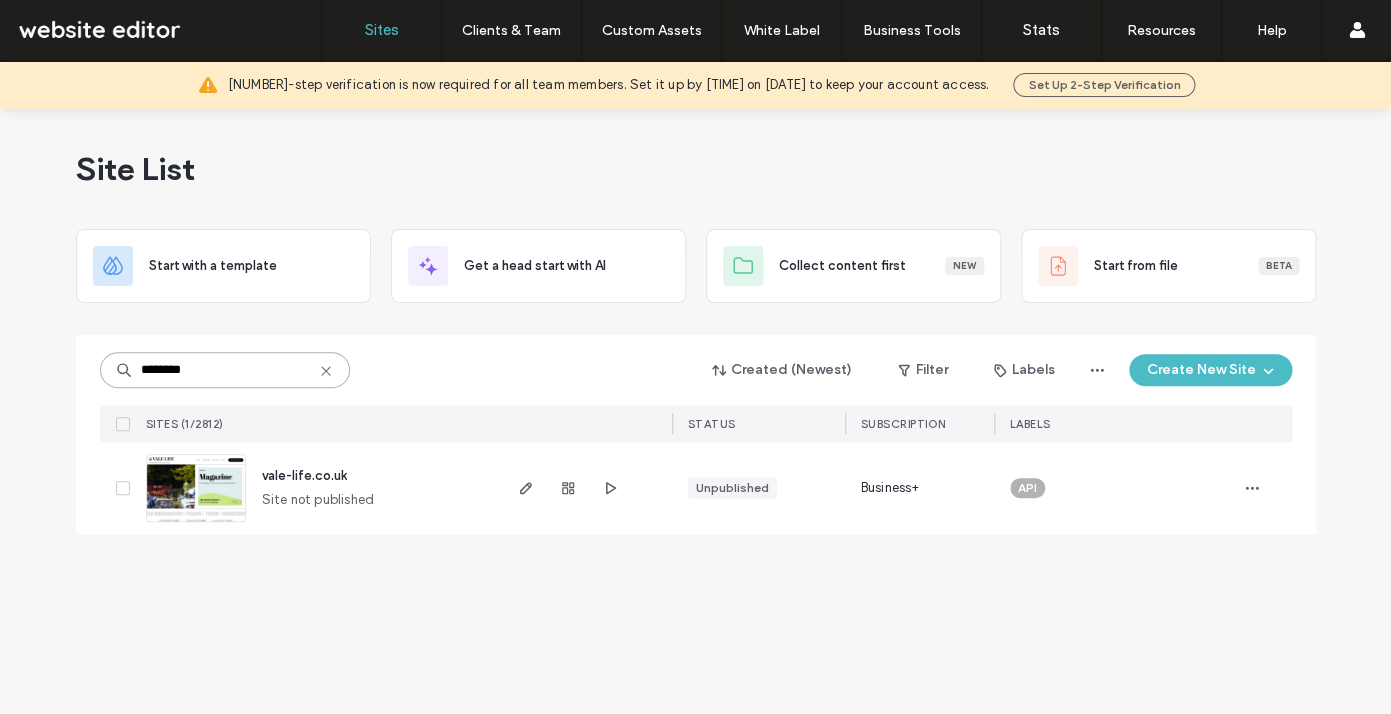 type 